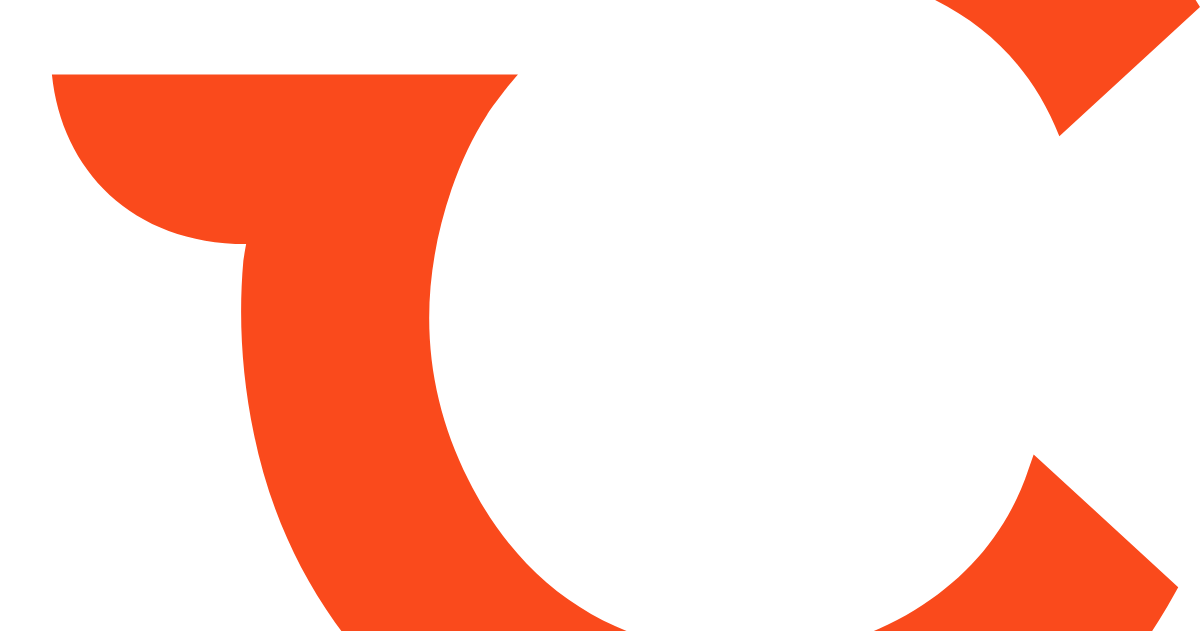 scroll, scrollTop: 0, scrollLeft: 0, axis: both 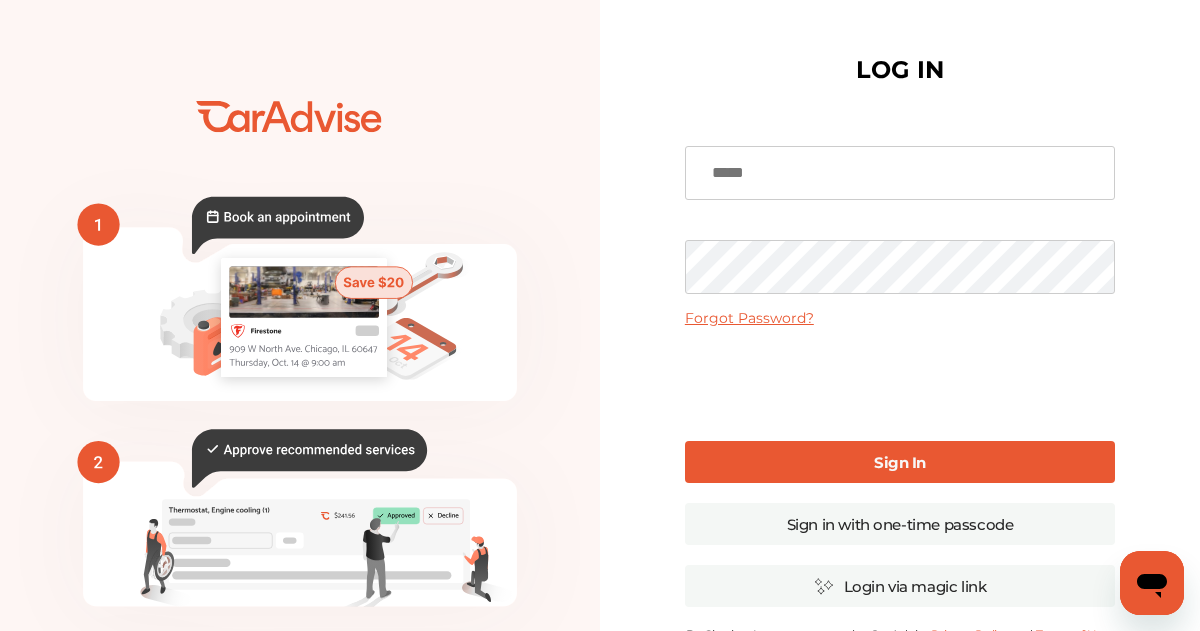 click at bounding box center (900, 173) 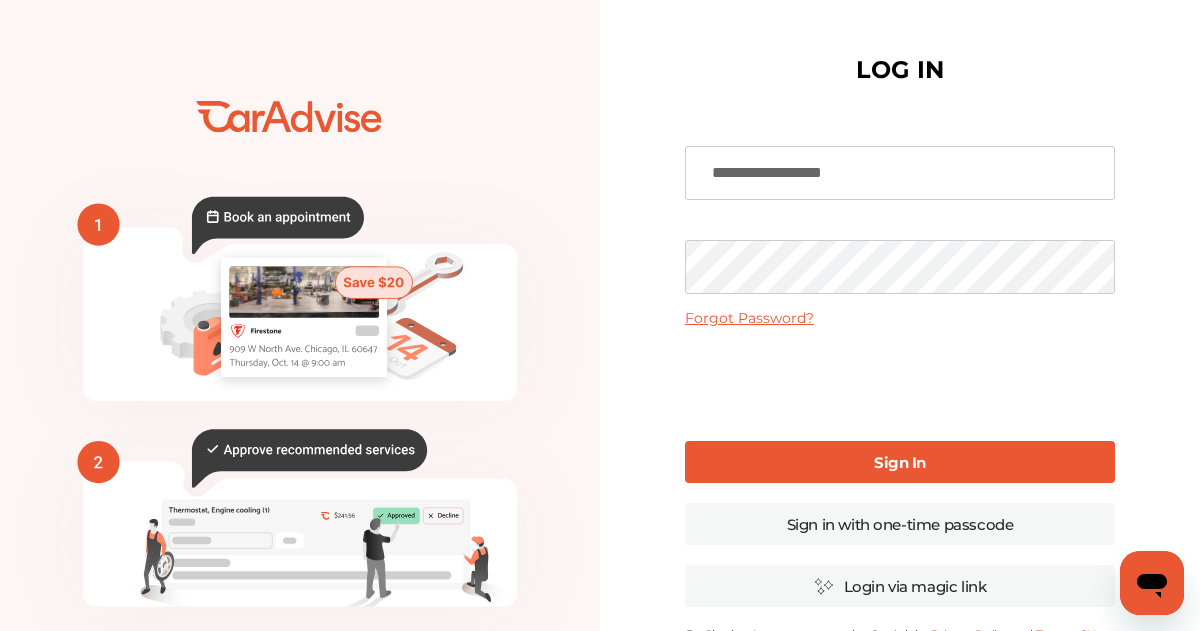 type on "**********" 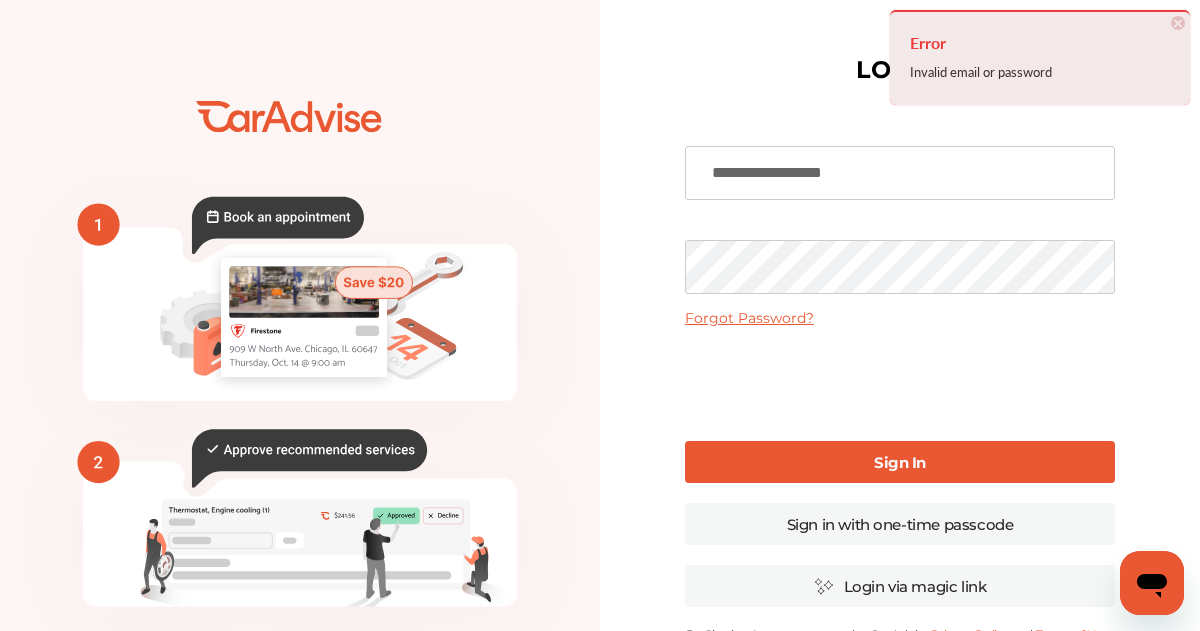click on "**********" at bounding box center (900, 173) 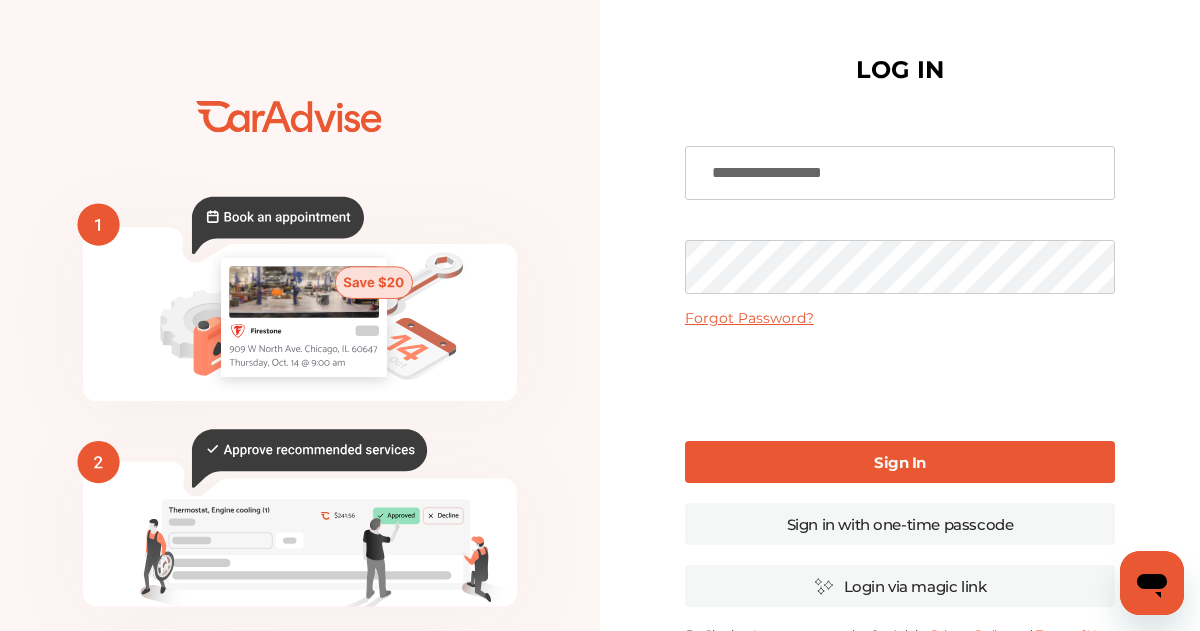 click on "Sign In" at bounding box center (900, 462) 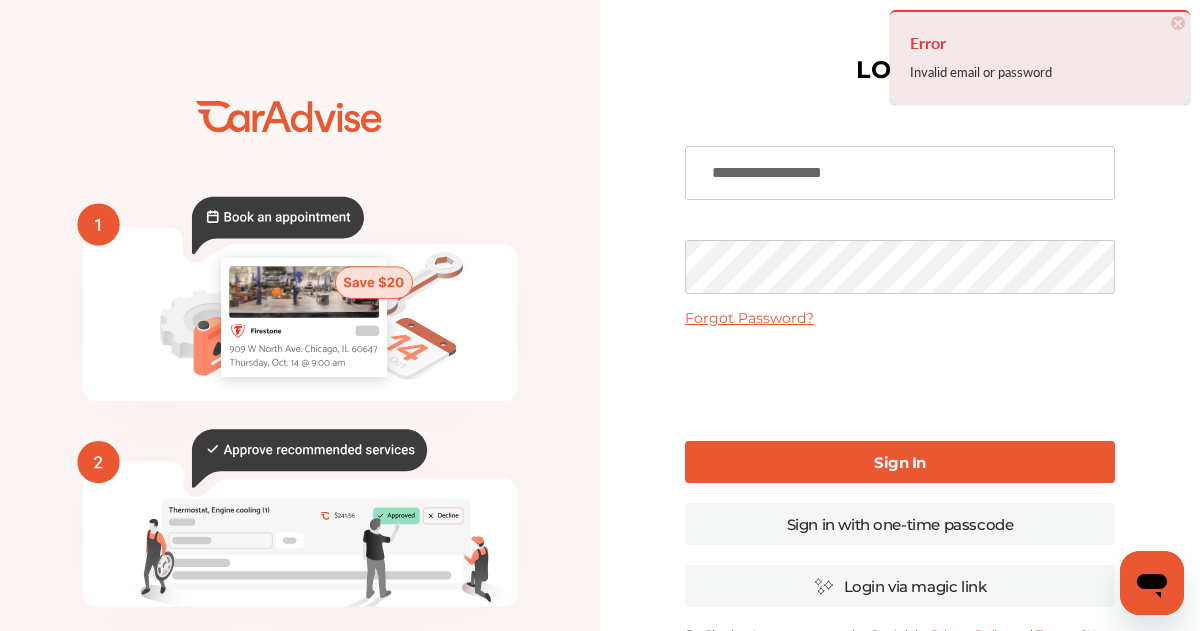 click on "×" at bounding box center (1178, 23) 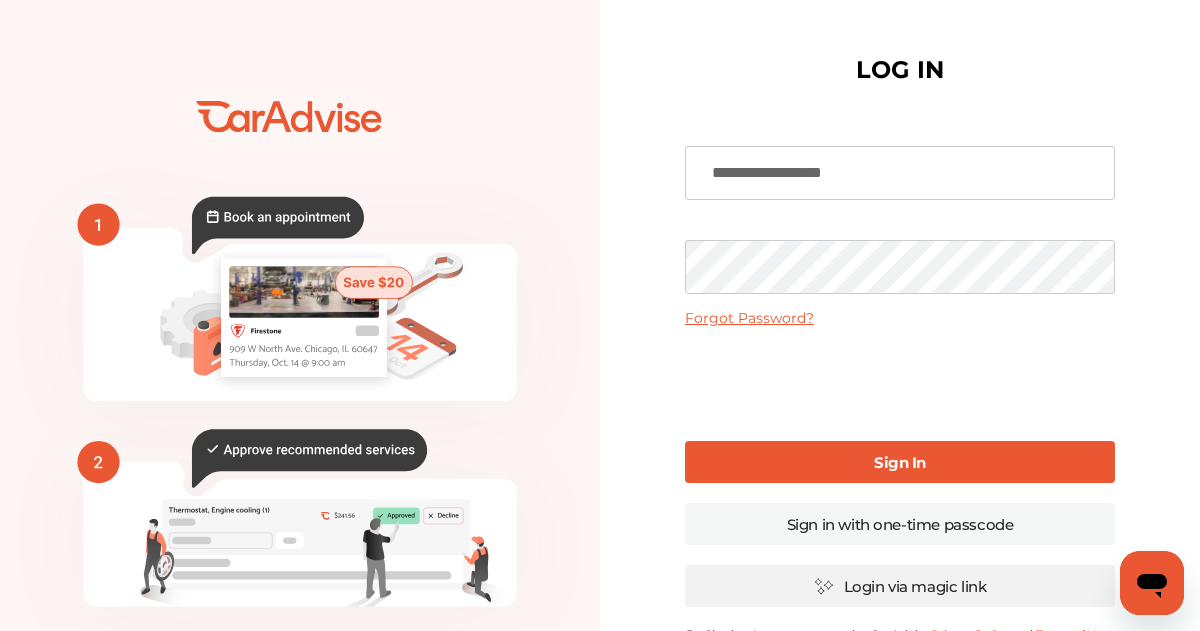 click on "Login via magic link" at bounding box center (900, 586) 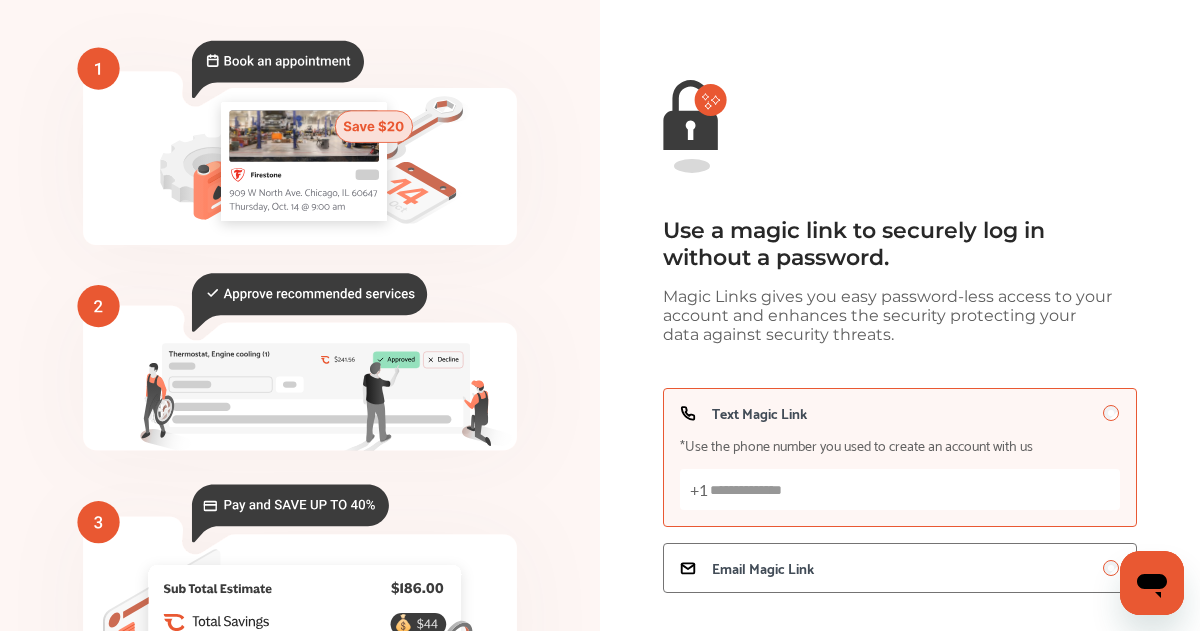 scroll, scrollTop: 160, scrollLeft: 0, axis: vertical 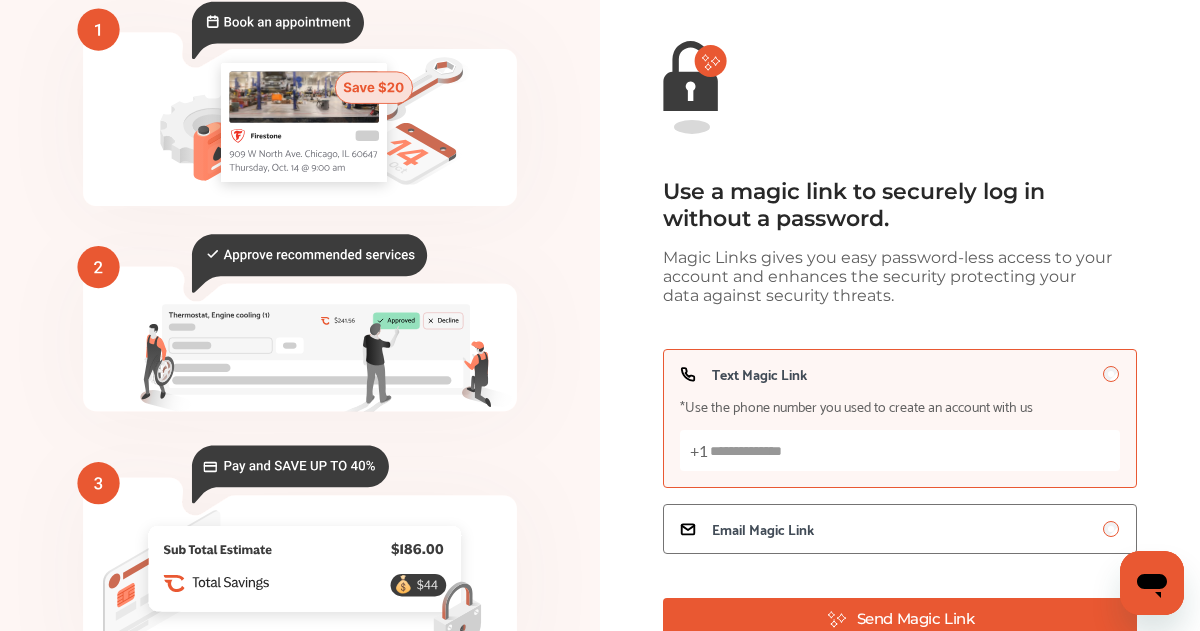 click on "Text Magic Link *Use the phone number you used to create an account with us +1" at bounding box center (900, 450) 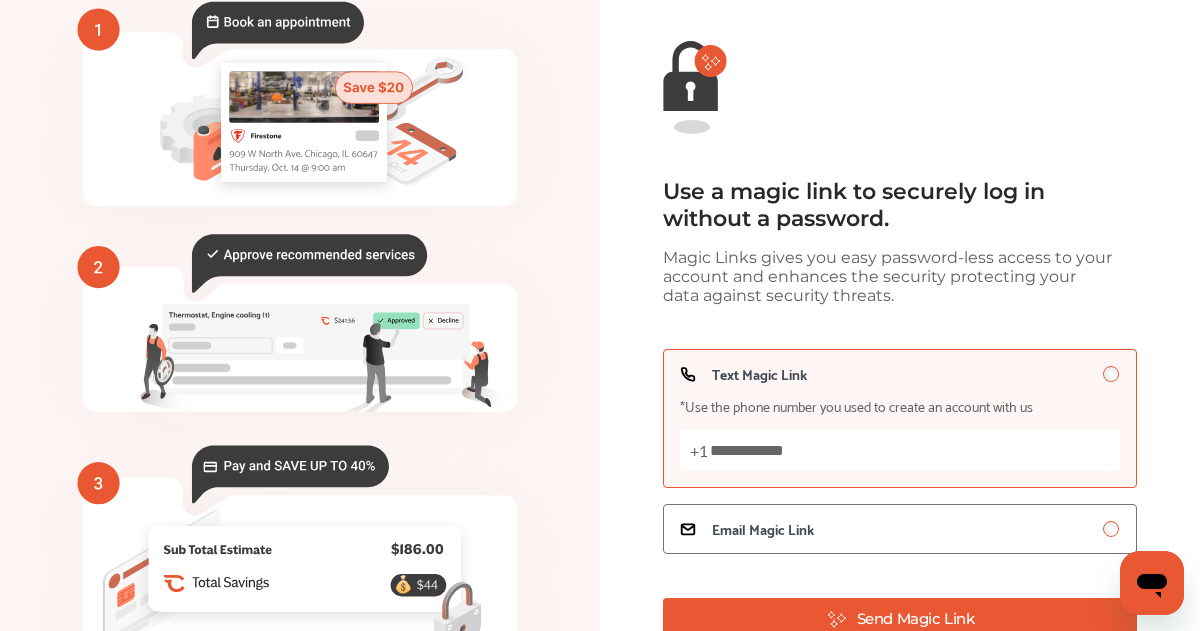 type on "**********" 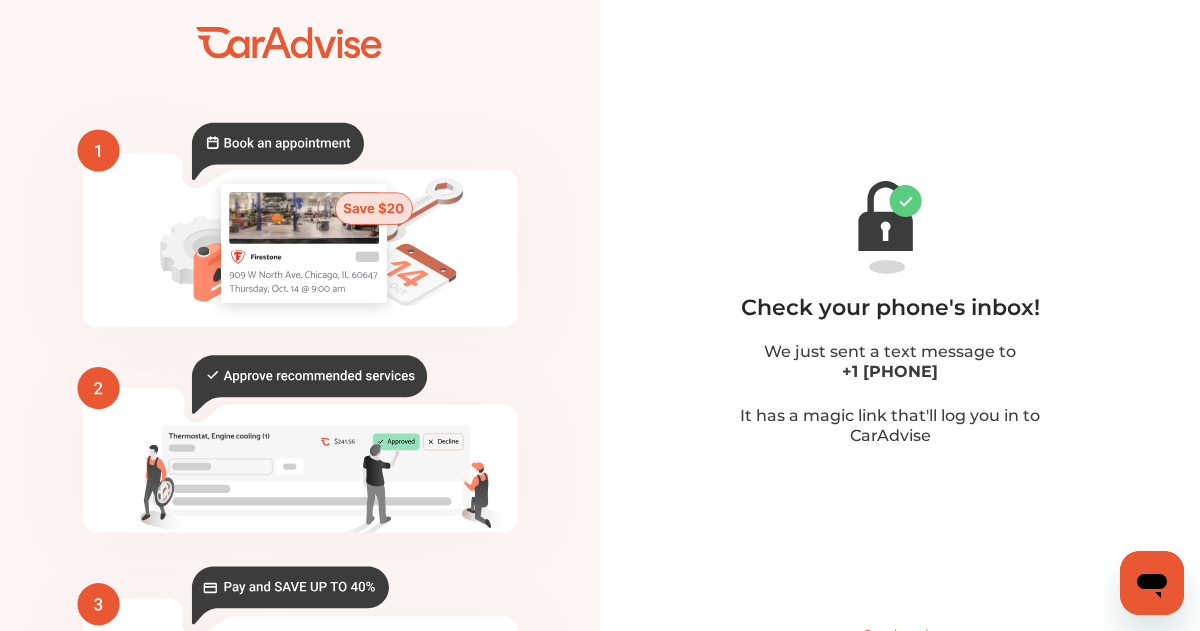scroll, scrollTop: 0, scrollLeft: 0, axis: both 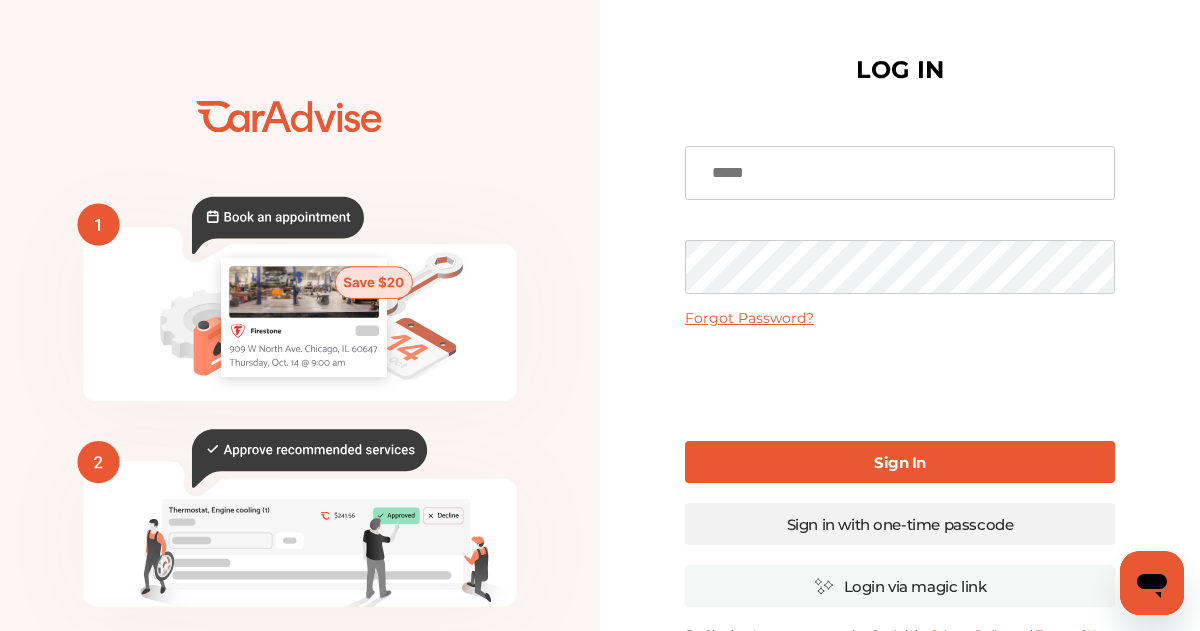 click on "Sign in with one-time passcode" at bounding box center (900, 524) 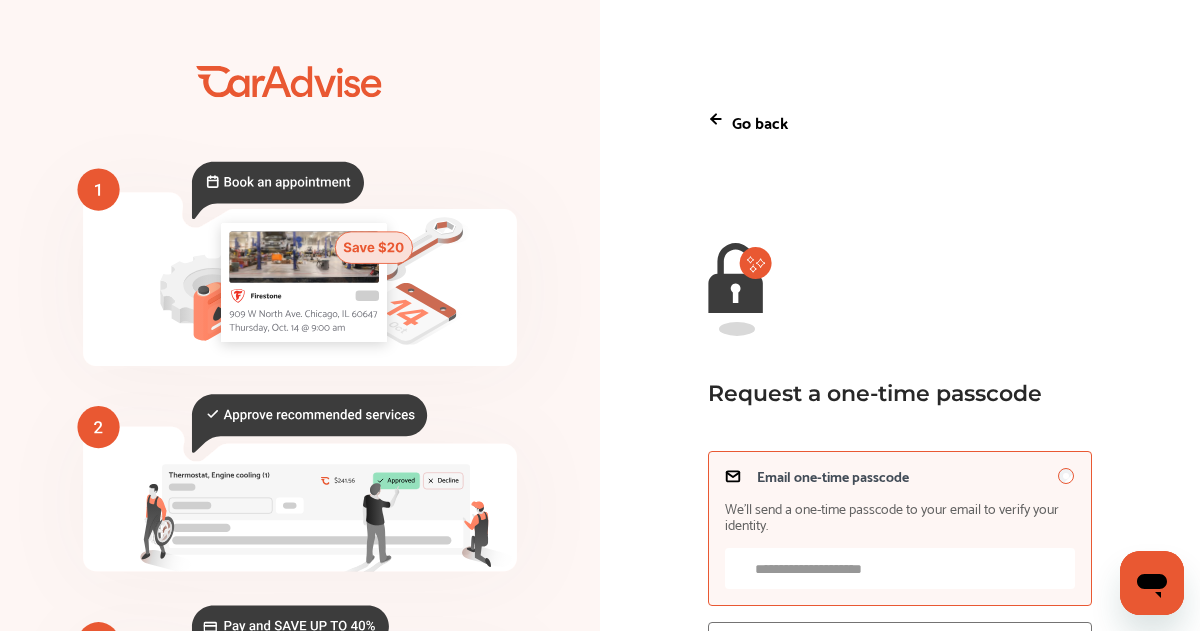 click on "Email one-time passcode We’ll send a one-time passcode to your email to verify your identity." at bounding box center [899, 568] 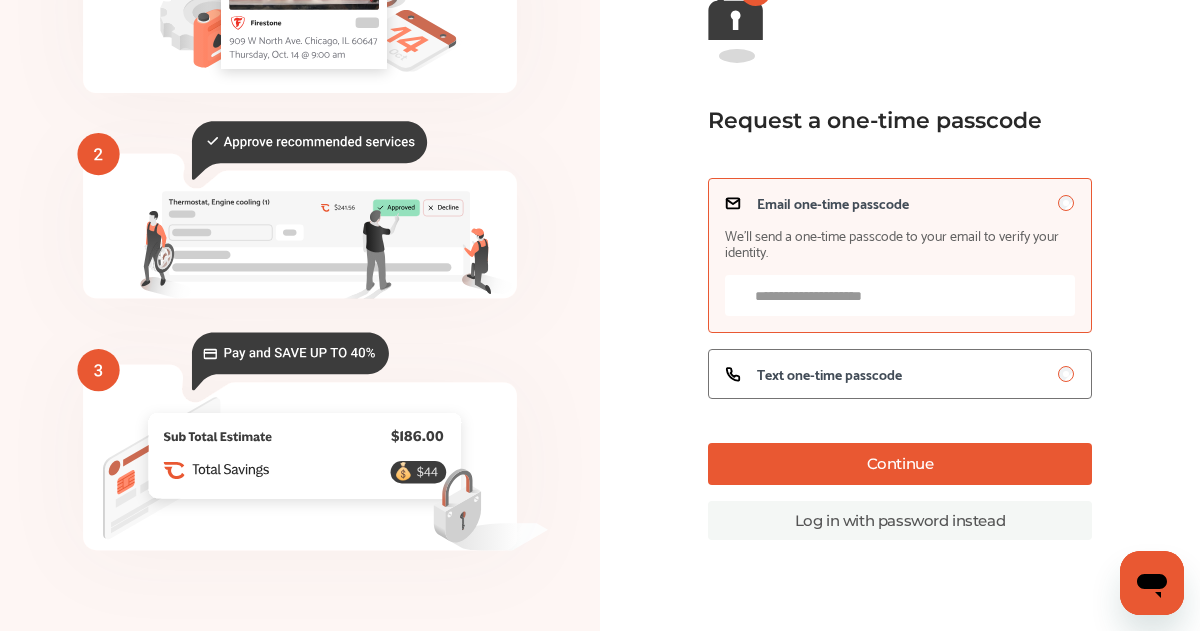 type 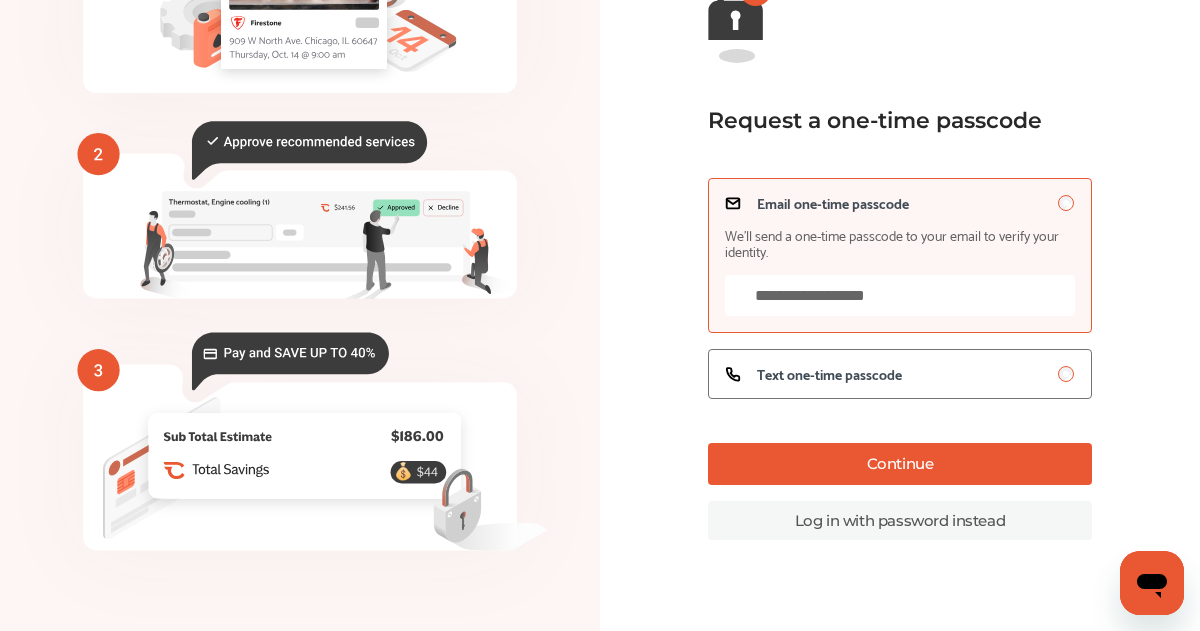 type on "**********" 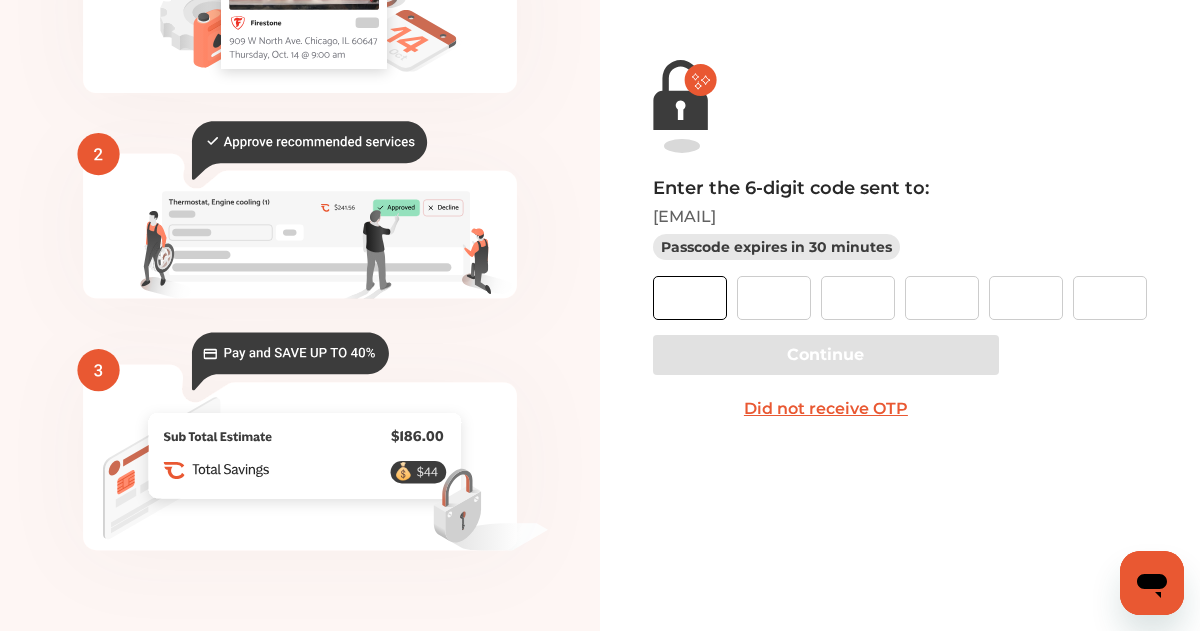 click at bounding box center [690, 298] 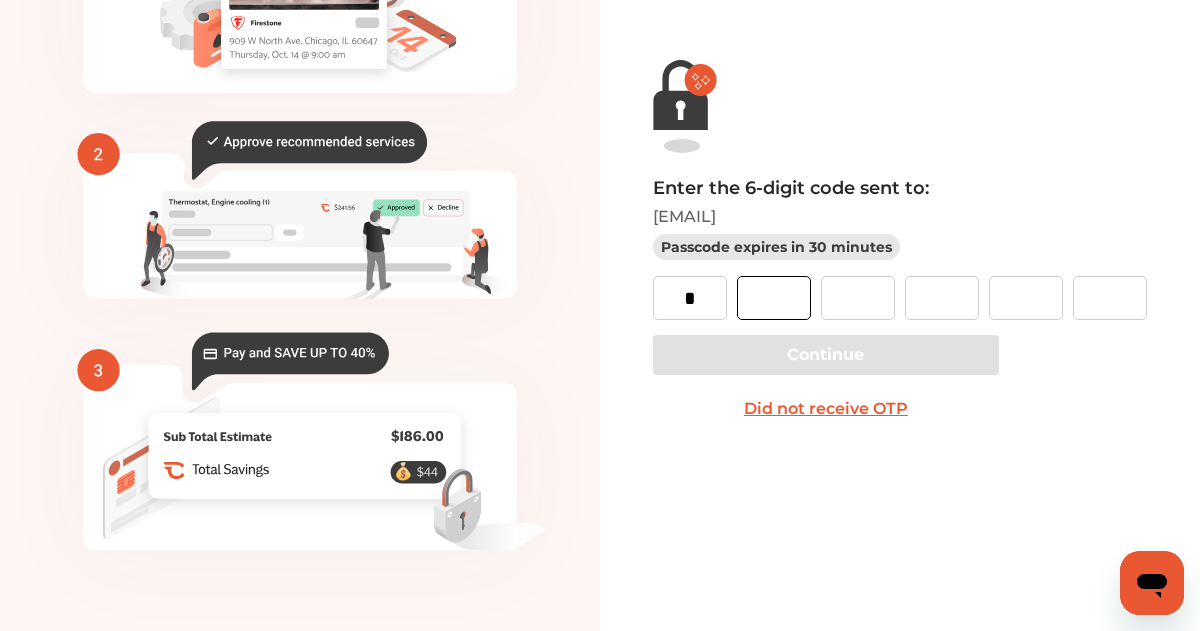 type on "*" 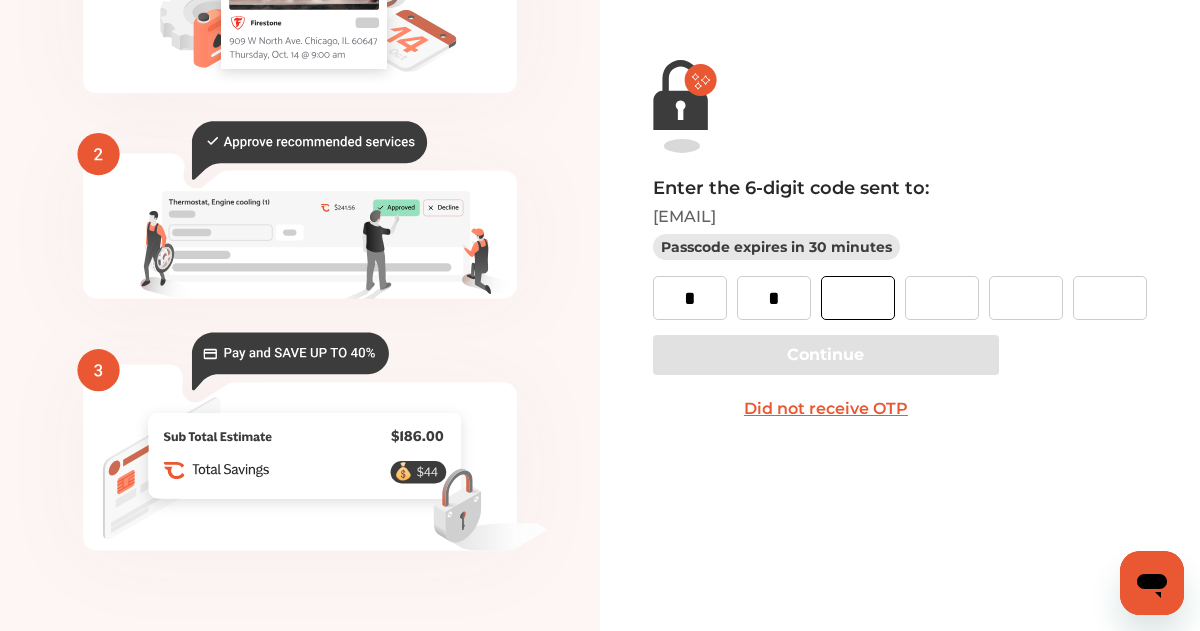 type on "*" 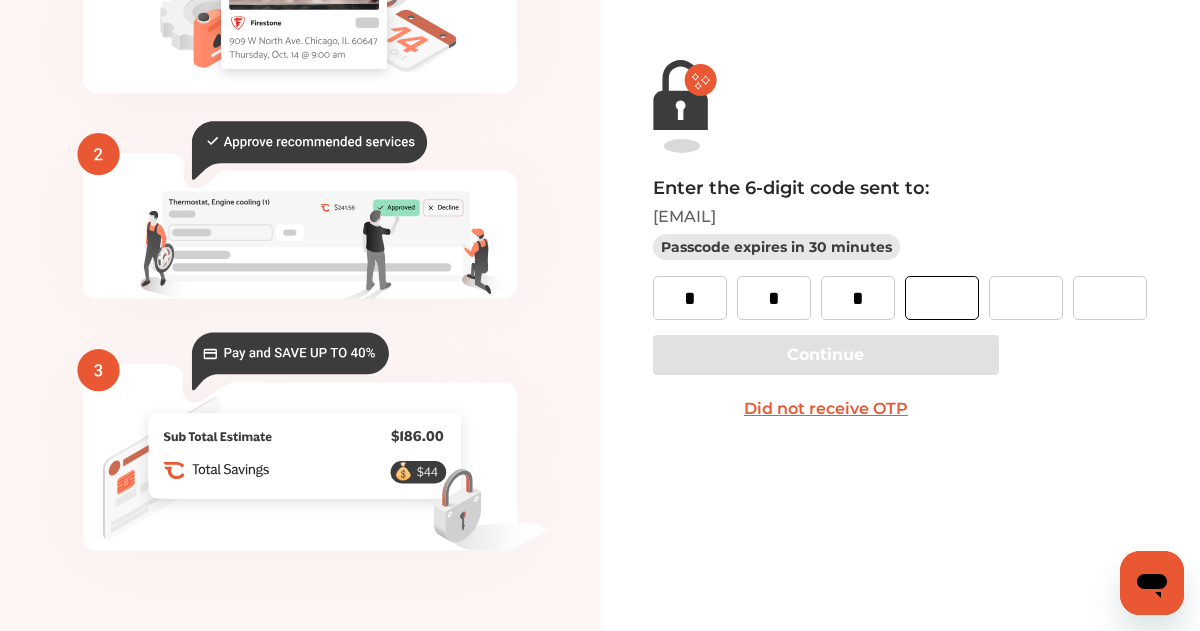 type on "*" 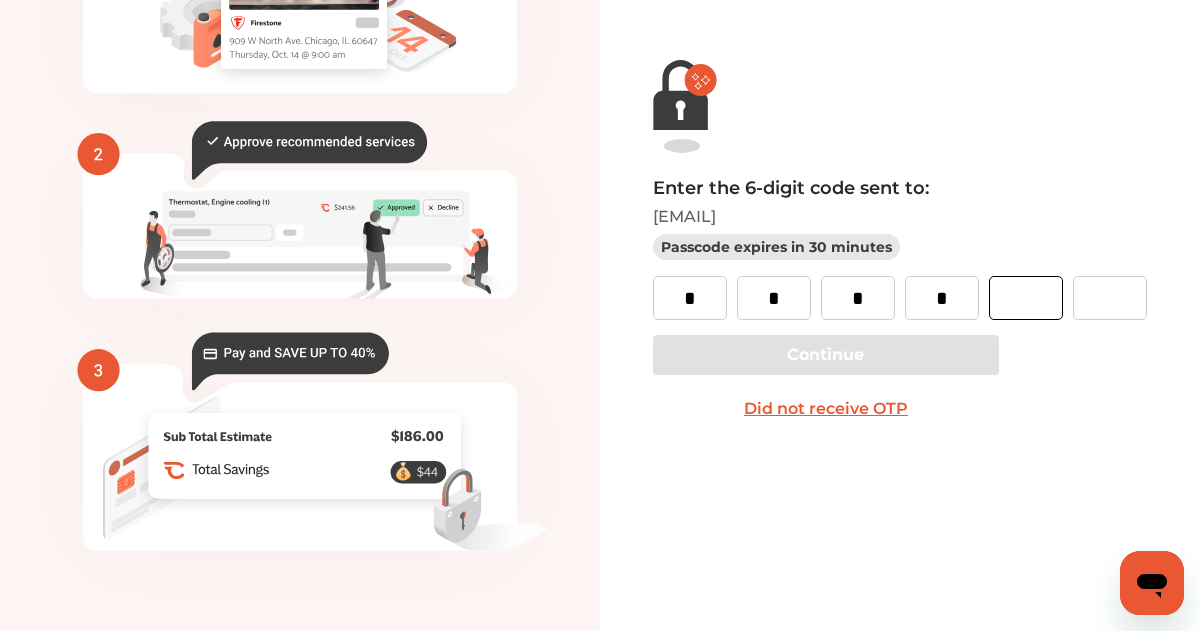 type on "*" 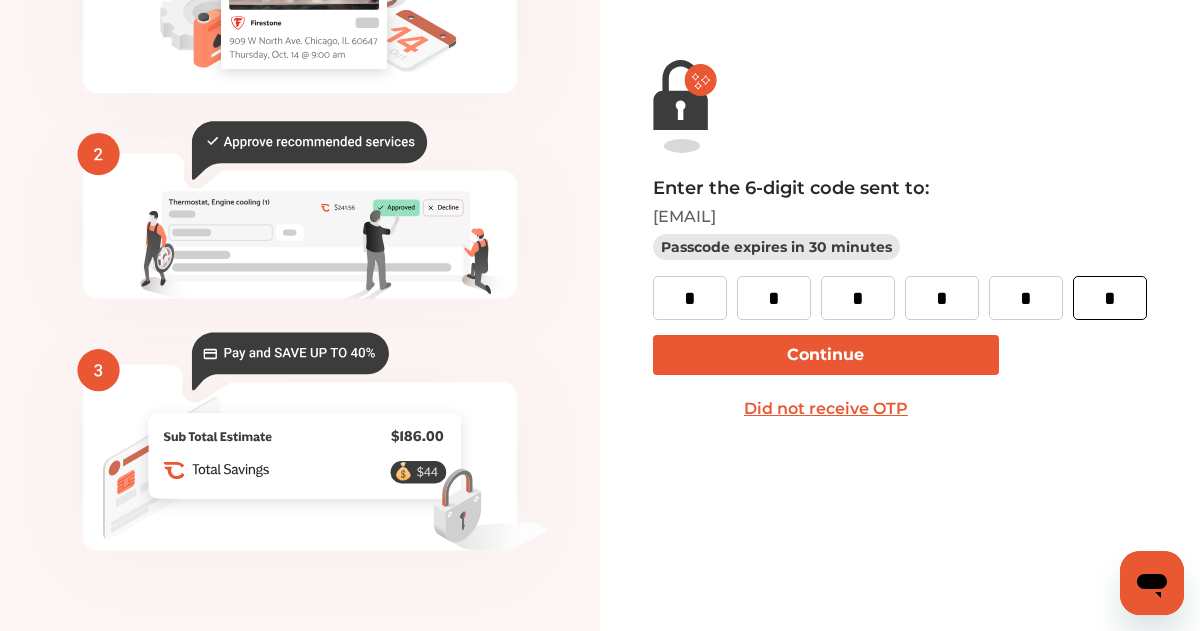 type on "*" 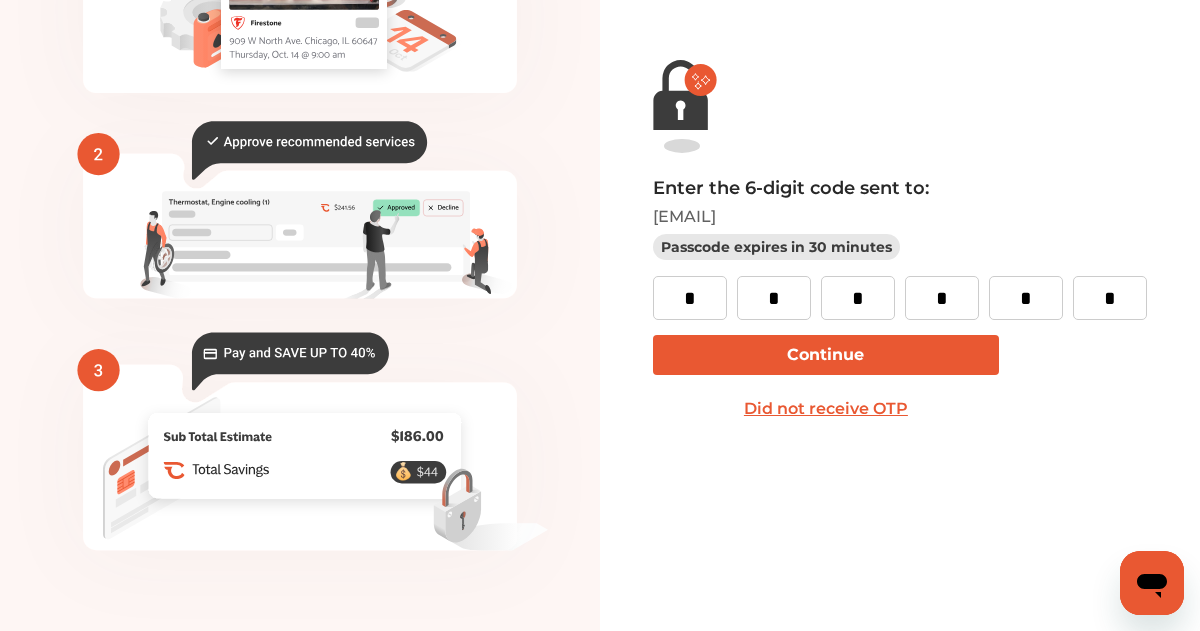 click on "Continue" at bounding box center (826, 355) 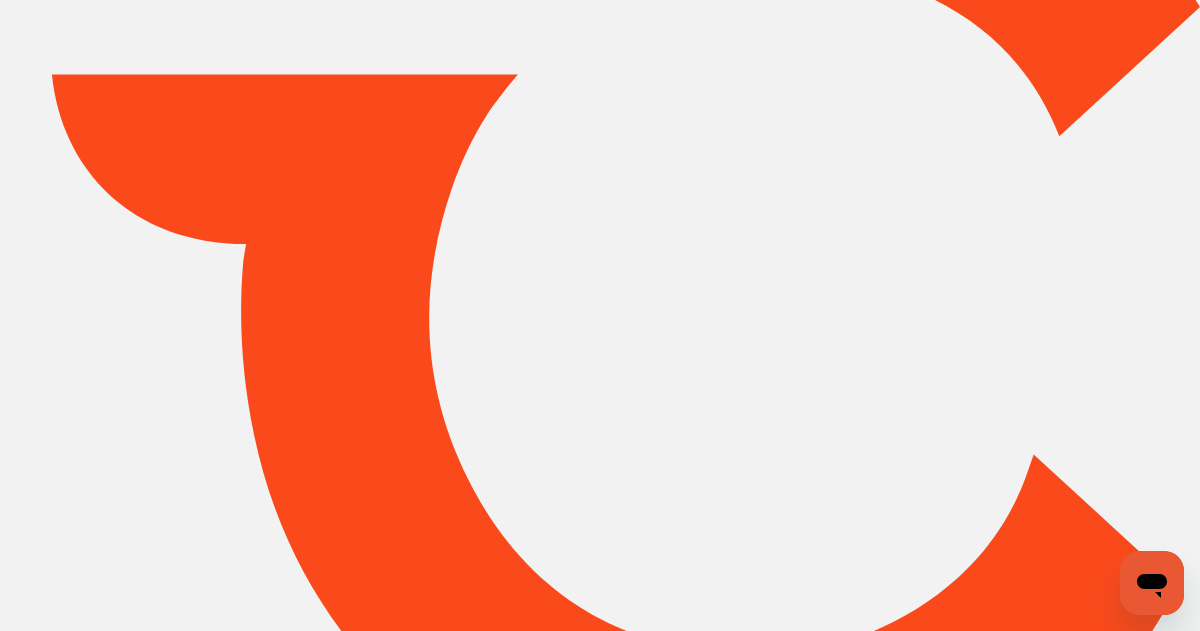 scroll, scrollTop: 0, scrollLeft: 0, axis: both 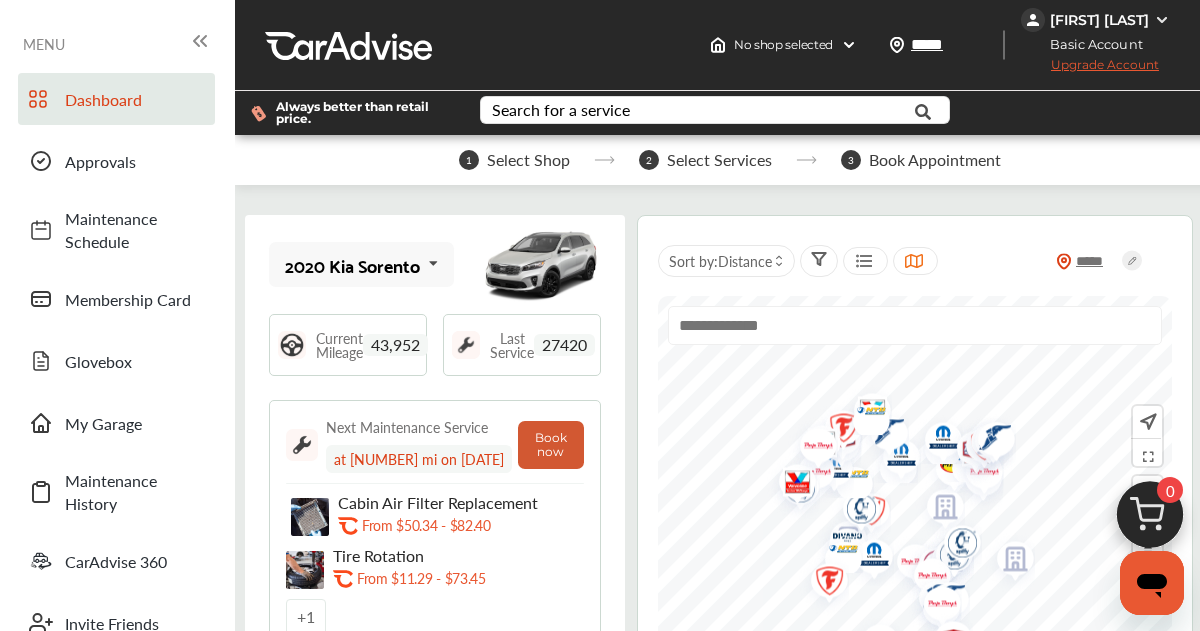 click on "Book now" at bounding box center [551, 445] 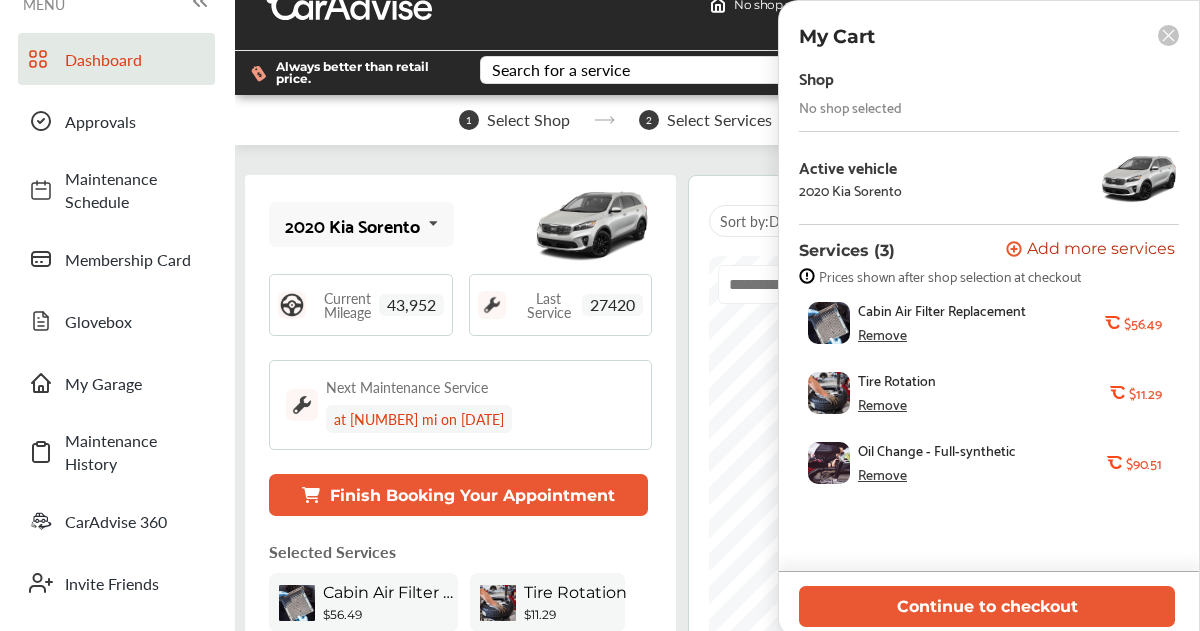 scroll, scrollTop: 80, scrollLeft: 0, axis: vertical 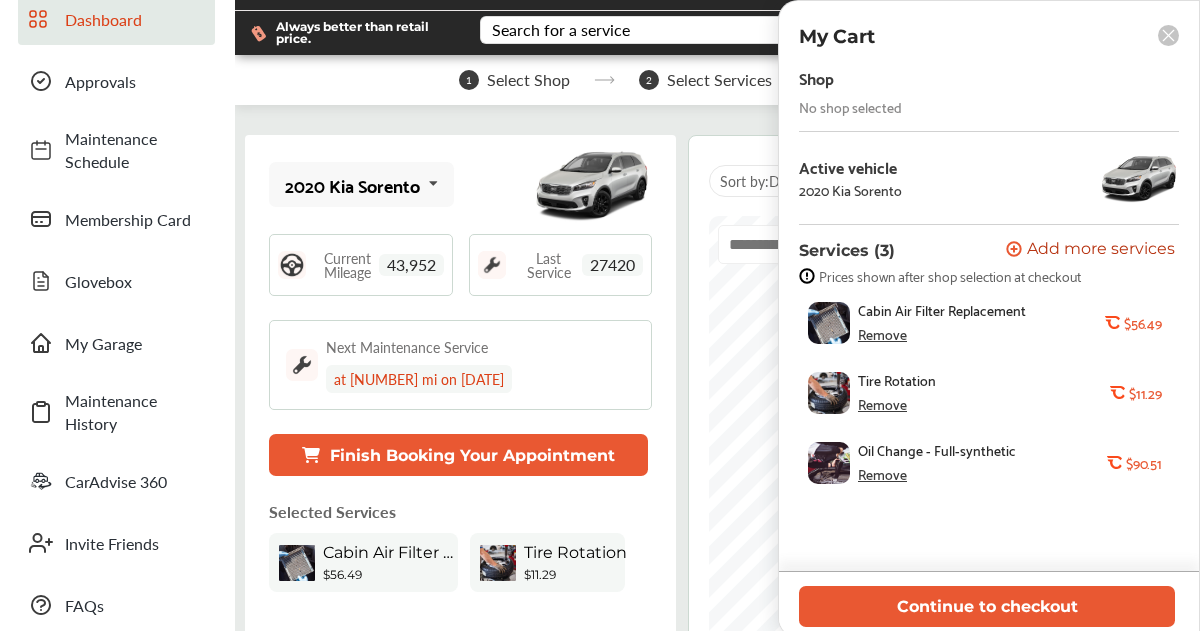click on "Add more services" at bounding box center [1101, 250] 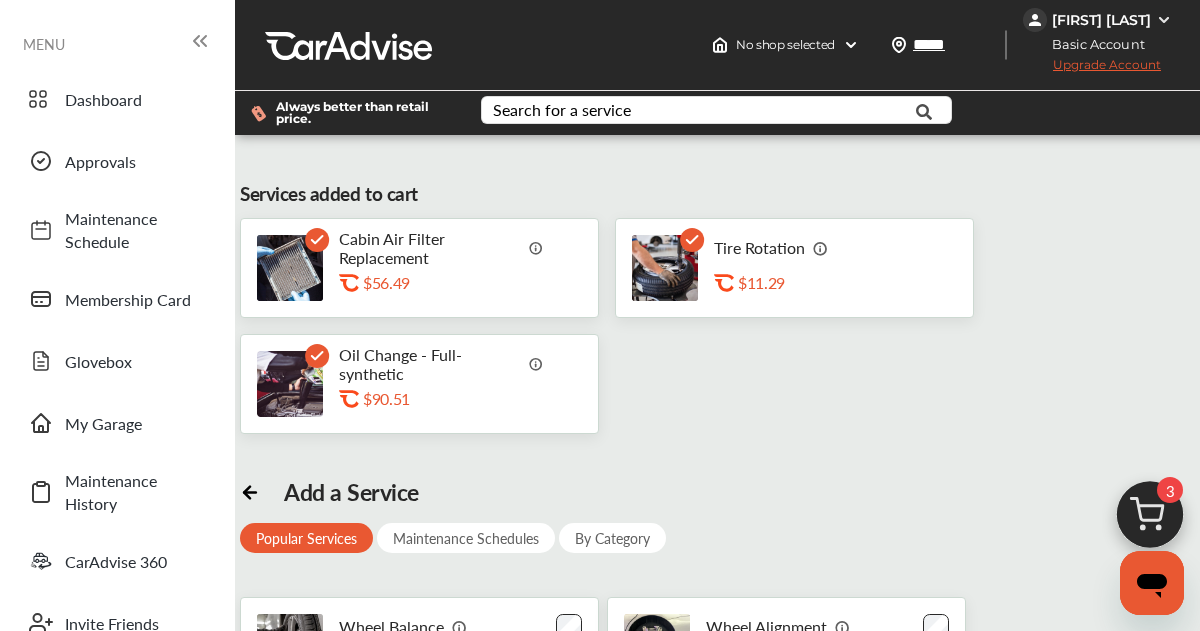 scroll, scrollTop: 40, scrollLeft: 0, axis: vertical 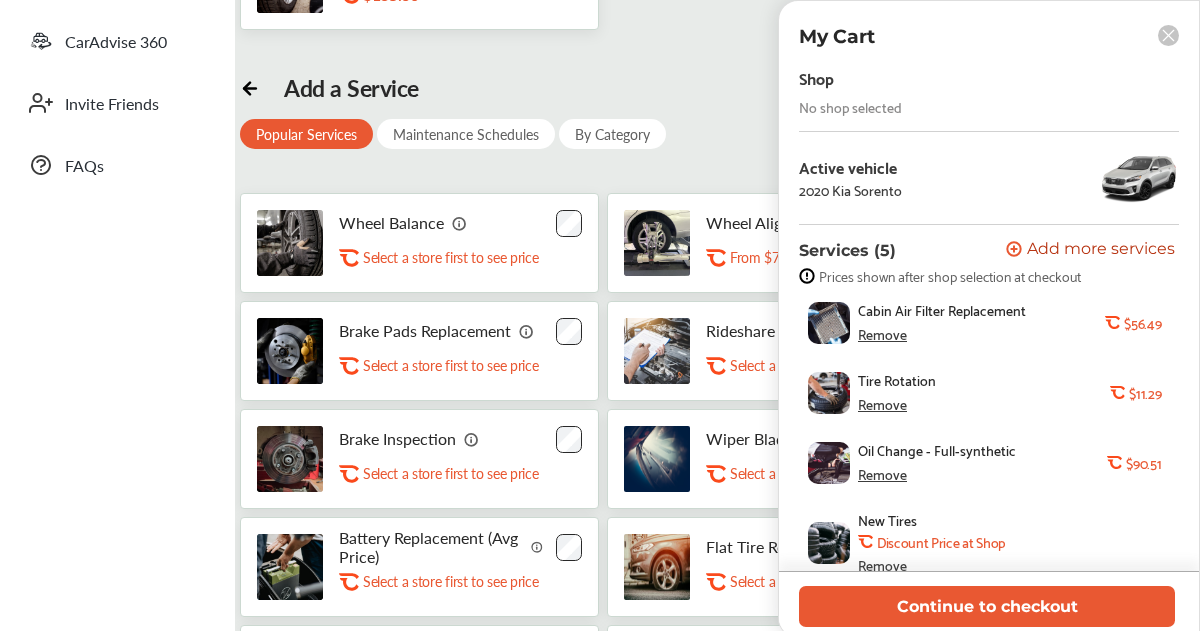 drag, startPoint x: 1156, startPoint y: 534, endPoint x: 1161, endPoint y: 569, distance: 35.35534 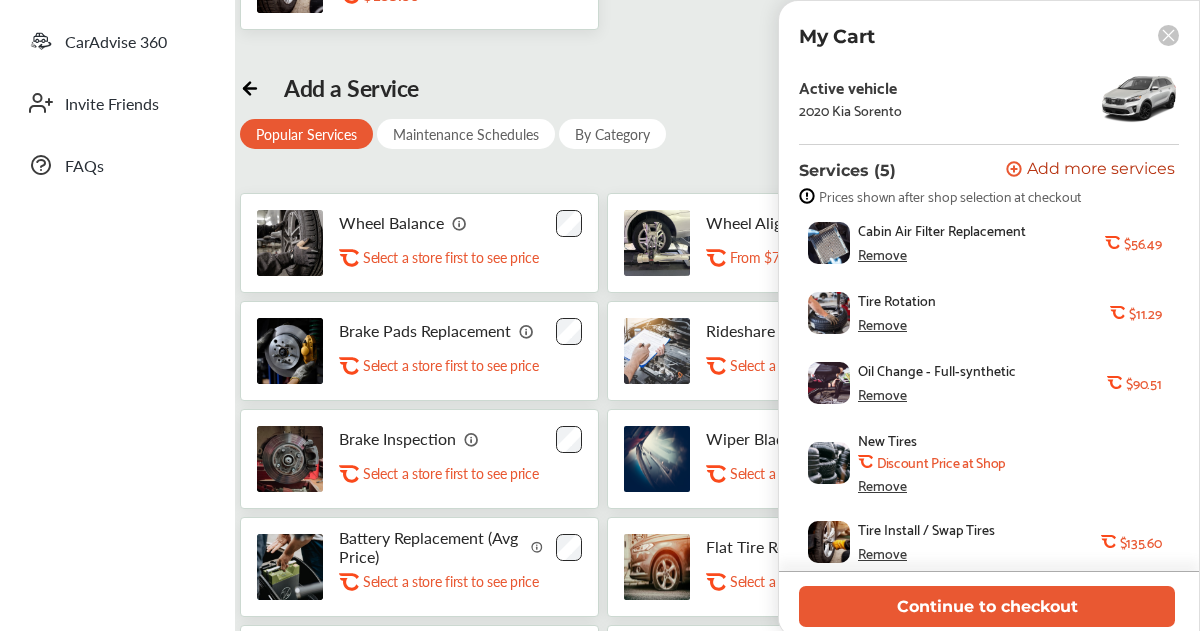 scroll, scrollTop: 90, scrollLeft: 0, axis: vertical 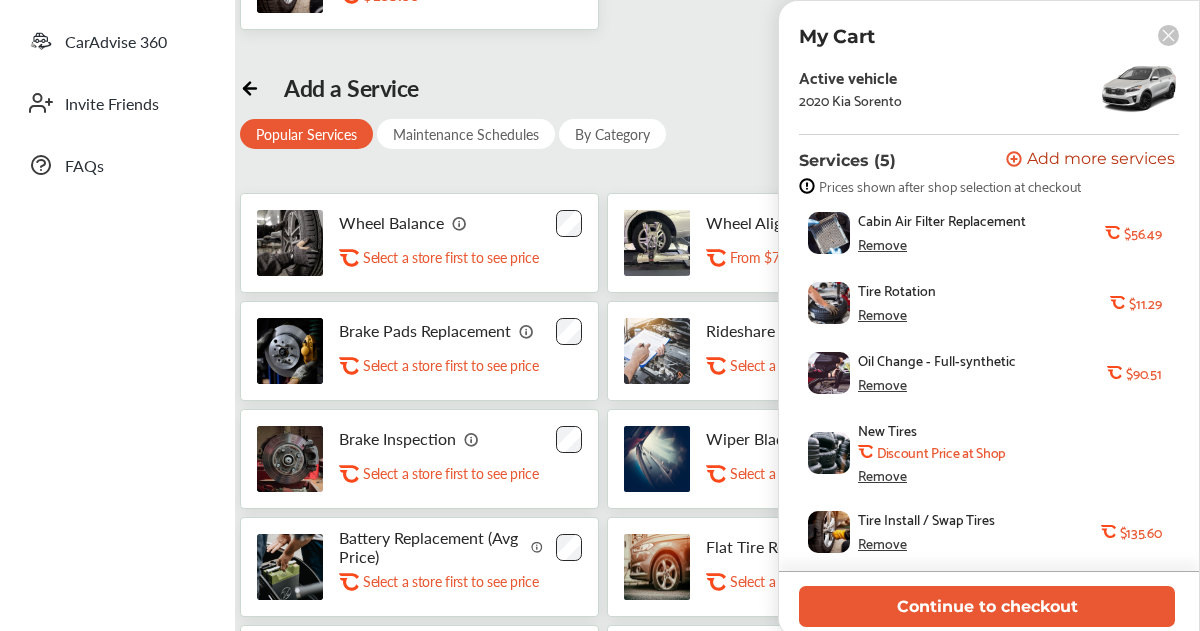 click on "Remove" at bounding box center [882, 314] 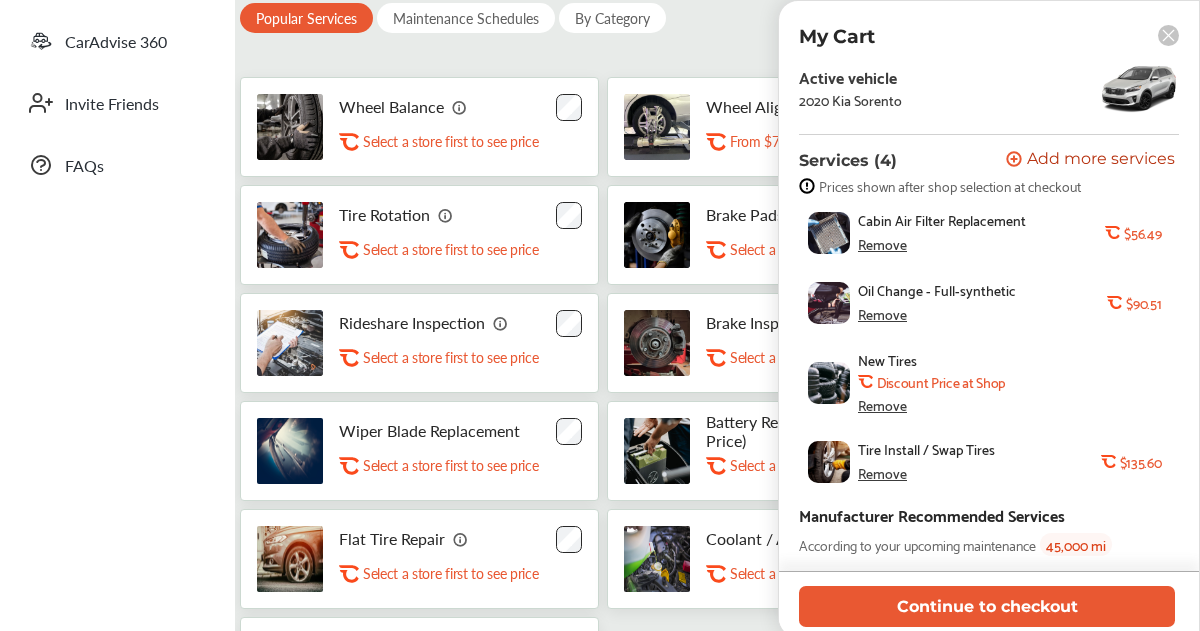 click on "Add a Service Popular Services Maintenance Schedules By Category Wheel Balance
.st0{fill:#FA4A1C;}
Select a store first to see price Wheel Alignment
.st0{fill:#FA4A1C;}
From  $75.00 - $150.00 Tire Rotation
.st0{fill:#FA4A1C;}
Select a store first to see price Brake Pads Replacement
.st0{fill:#FA4A1C;}
Select a store first to see price Rideshare Inspection
.st0{fill:#FA4A1C;}
Select a store first to see price Brake Inspection
.st0{fill:#FA4A1C;}
Select a store first to see price Wiper Blade Replacement
.st0{fill:#FA4A1C;}
Select a store first to see price Battery Replacement (Avg Price)
.st0{fill:#FA4A1C;}
Select a store first to see price Flat Tire Repair
.st0{fill:#FA4A1C;}
Select a store first to see price Coolant / Antifreeze Flush
.st0{fill:#FA4A1C;}
Select a store first to see price Axle Shaft Replacement" at bounding box center (726, 337) 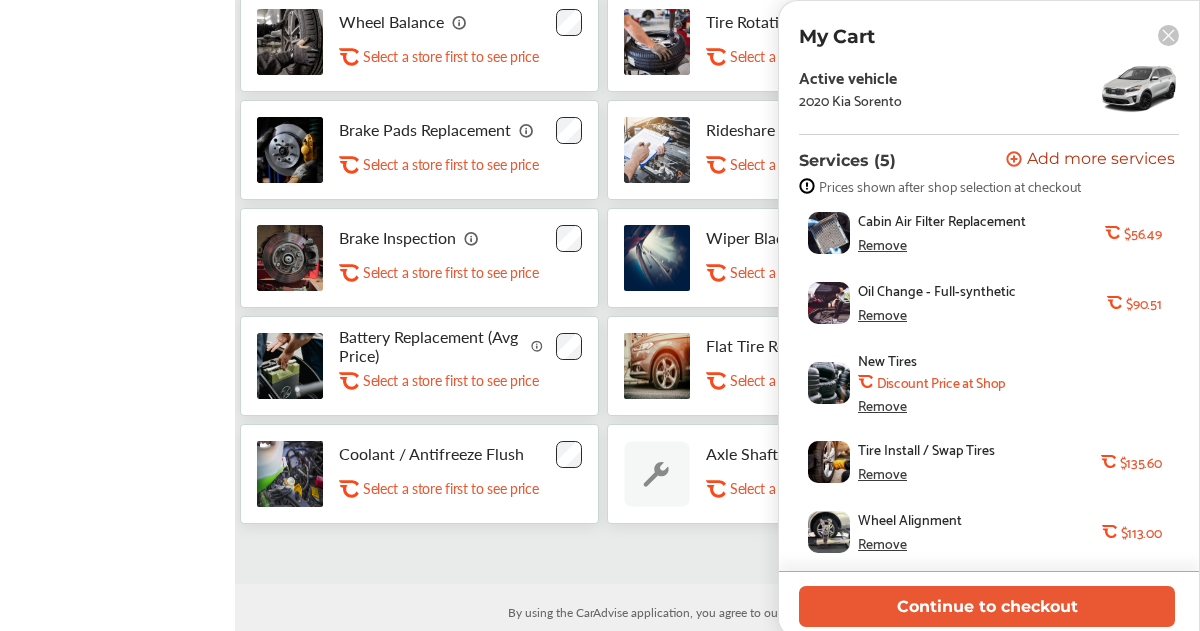 scroll, scrollTop: 745, scrollLeft: 0, axis: vertical 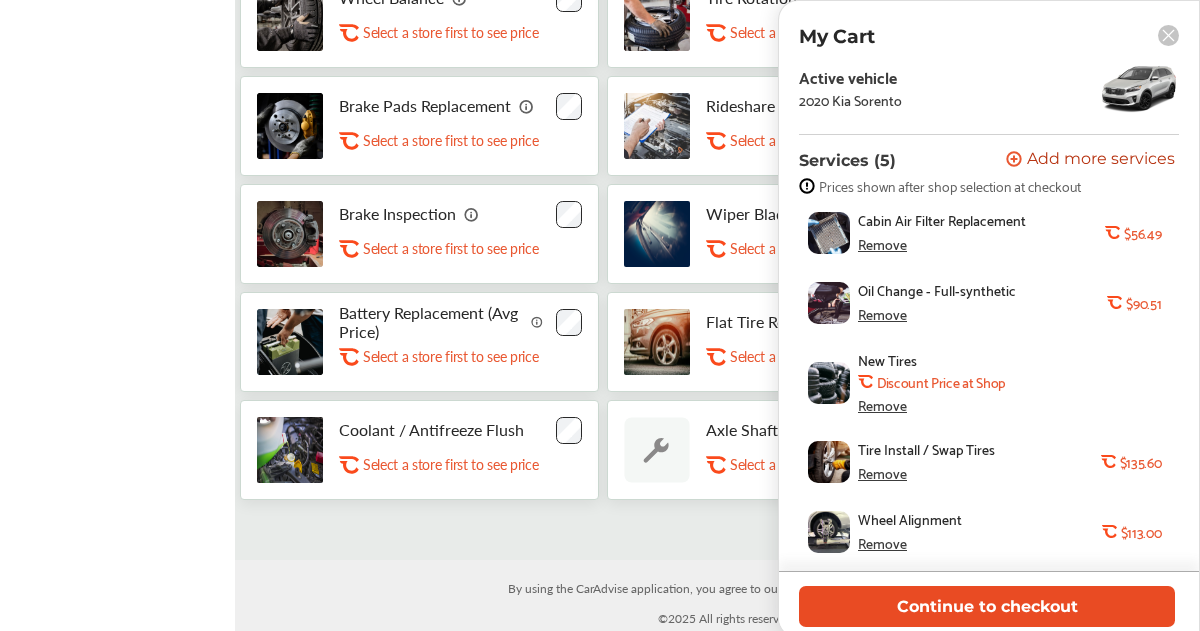 click on "Continue to checkout" at bounding box center [987, 606] 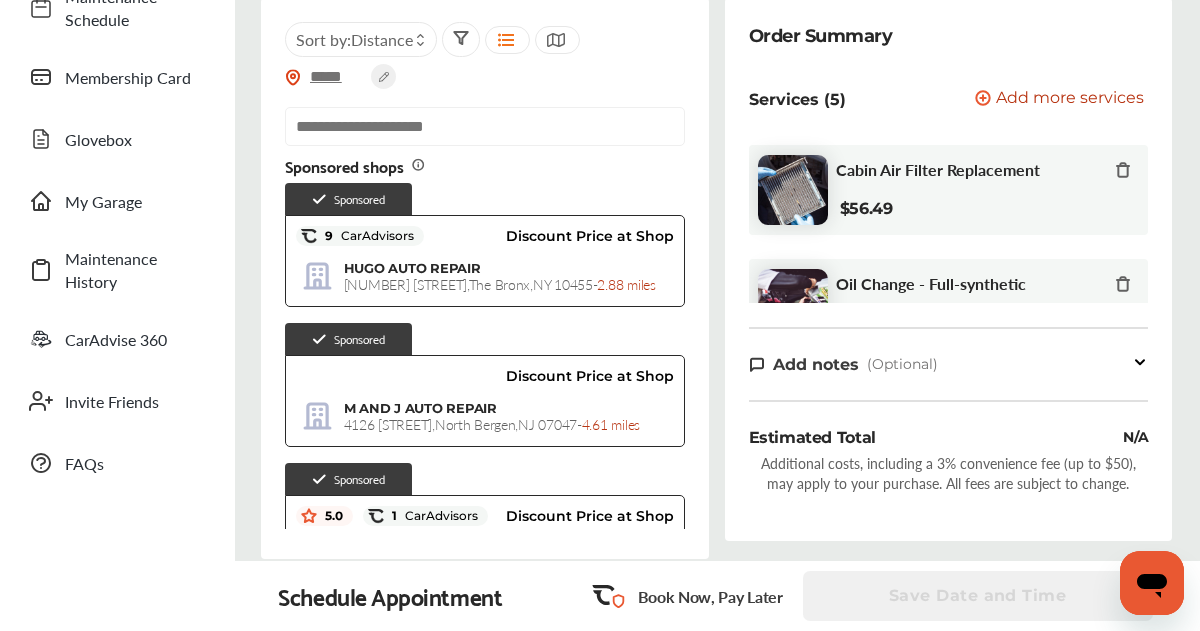 scroll, scrollTop: 200, scrollLeft: 0, axis: vertical 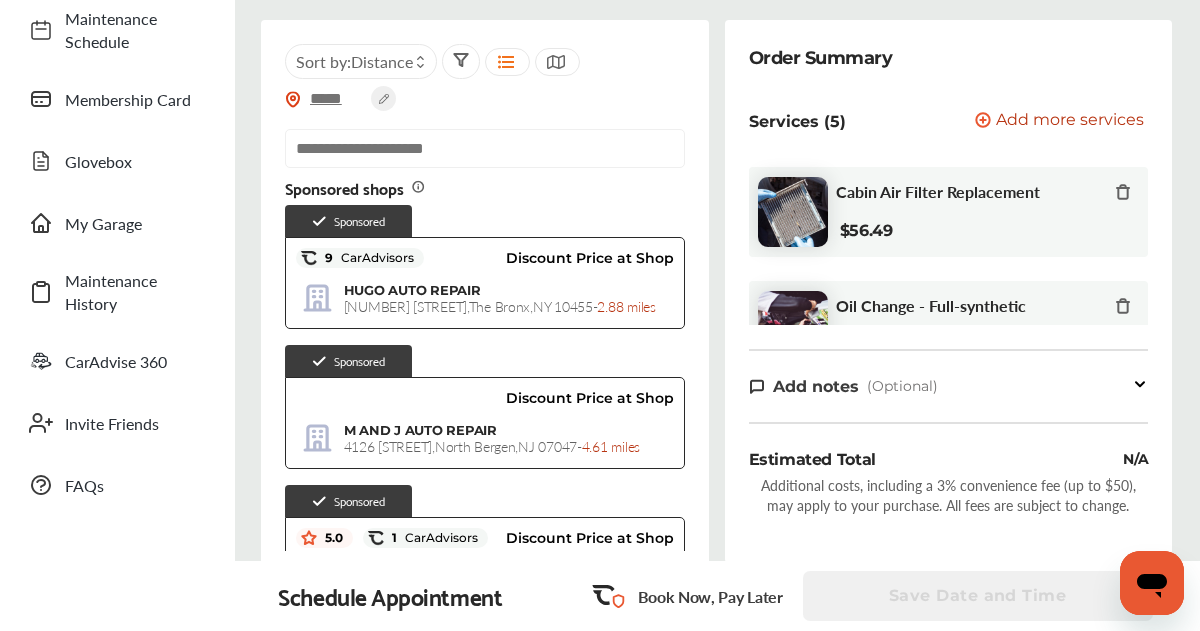 click at bounding box center (485, 148) 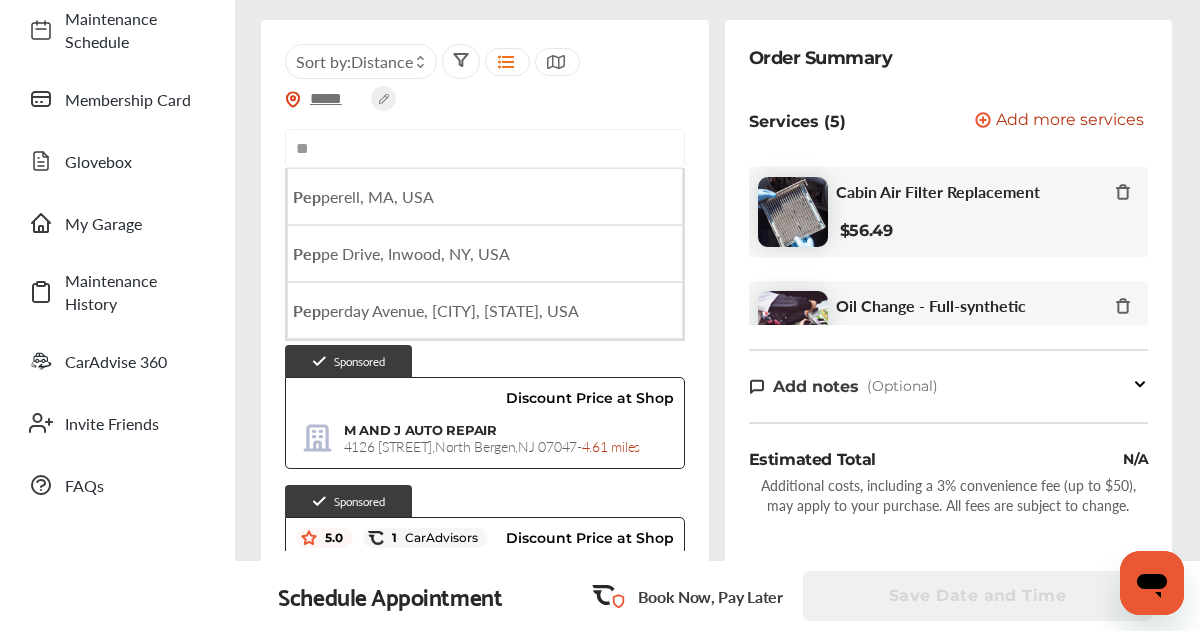type on "*" 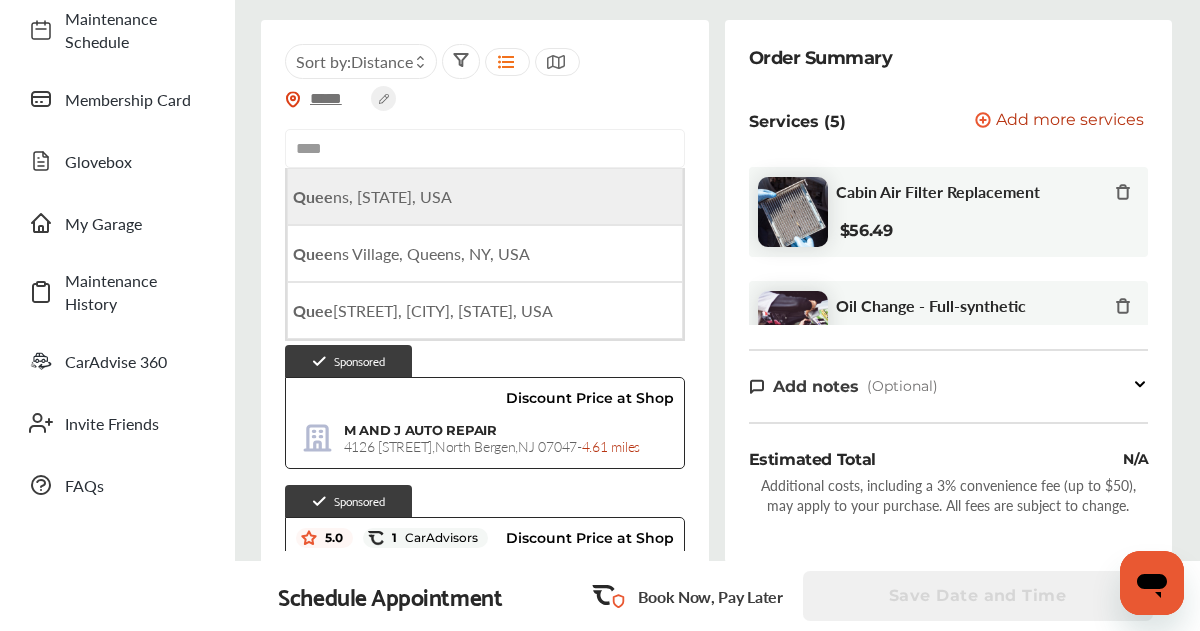 click on "Queens, [STATE], USA" at bounding box center [485, 196] 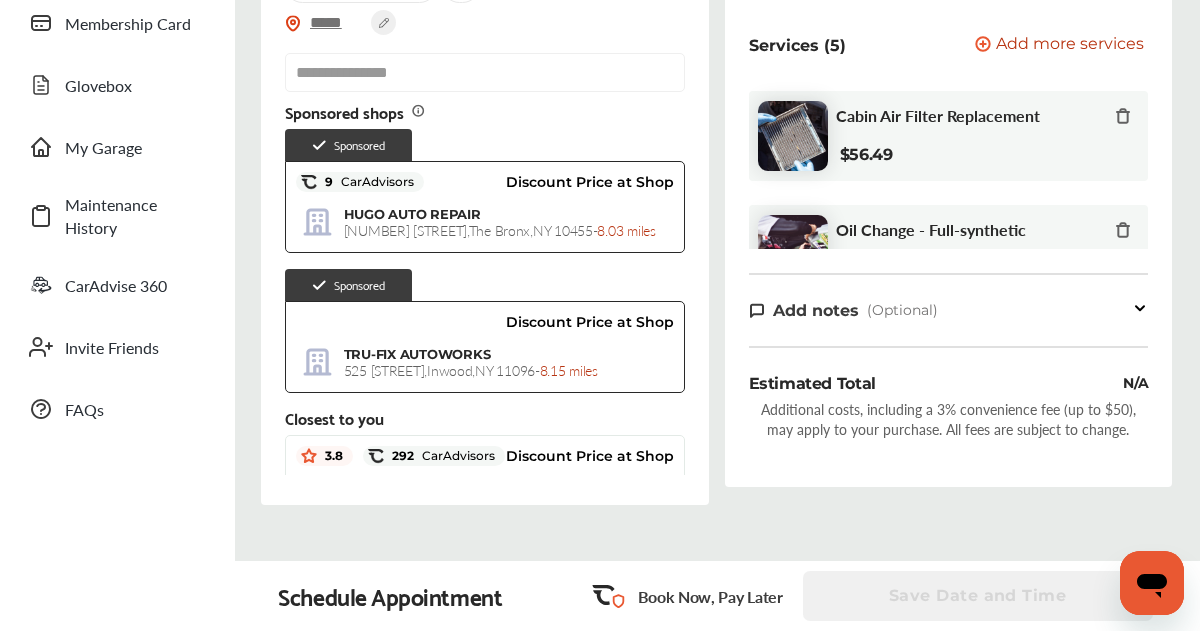 scroll, scrollTop: 280, scrollLeft: 0, axis: vertical 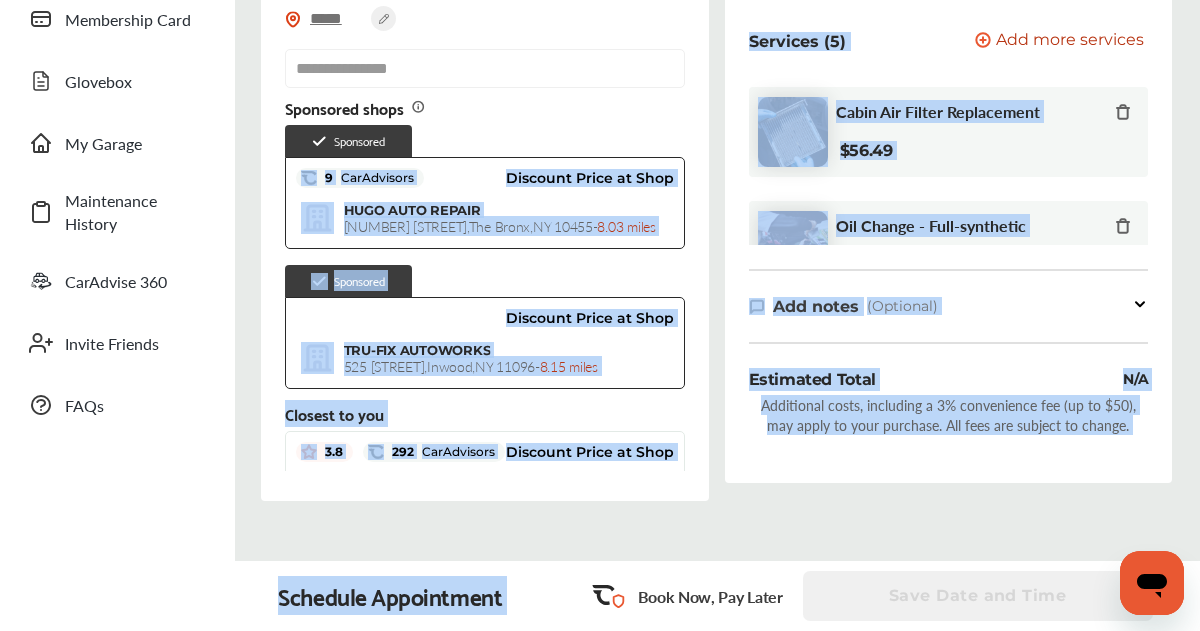 drag, startPoint x: 692, startPoint y: 149, endPoint x: 682, endPoint y: 584, distance: 435.11493 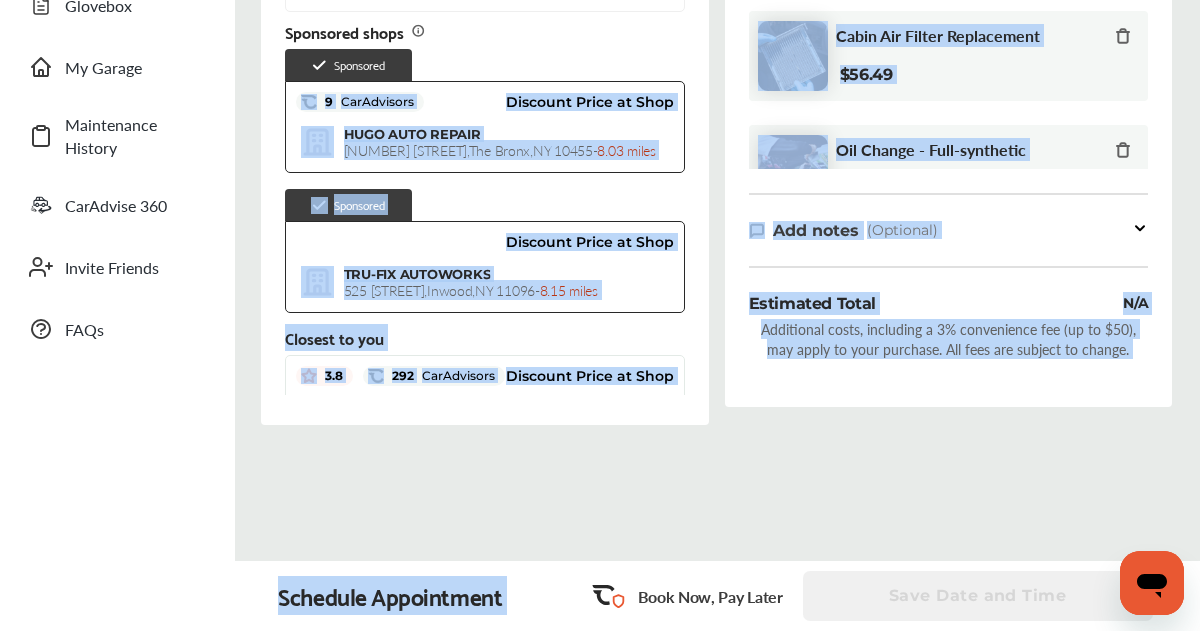 scroll, scrollTop: 360, scrollLeft: 0, axis: vertical 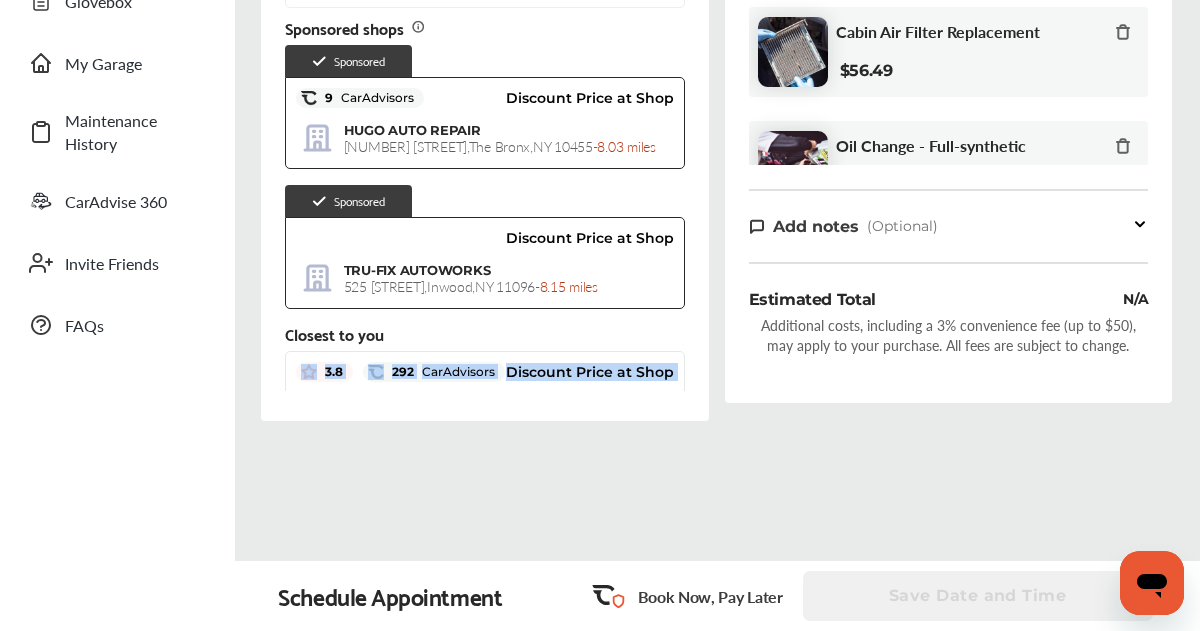 drag, startPoint x: 694, startPoint y: 326, endPoint x: 698, endPoint y: 457, distance: 131.06105 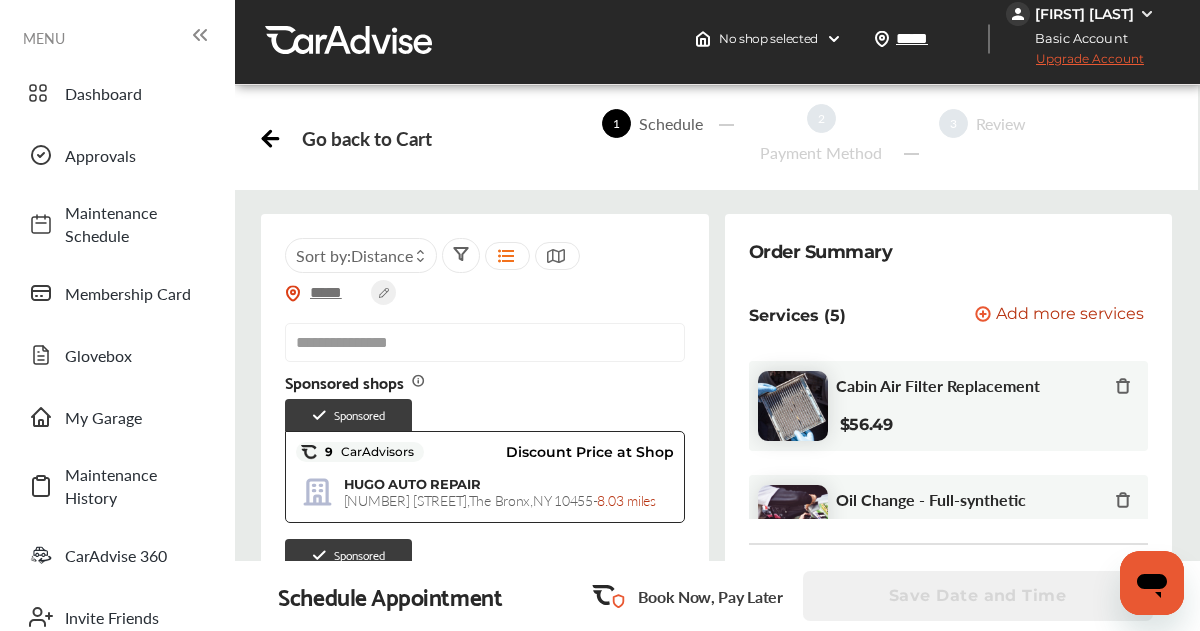 scroll, scrollTop: 0, scrollLeft: 0, axis: both 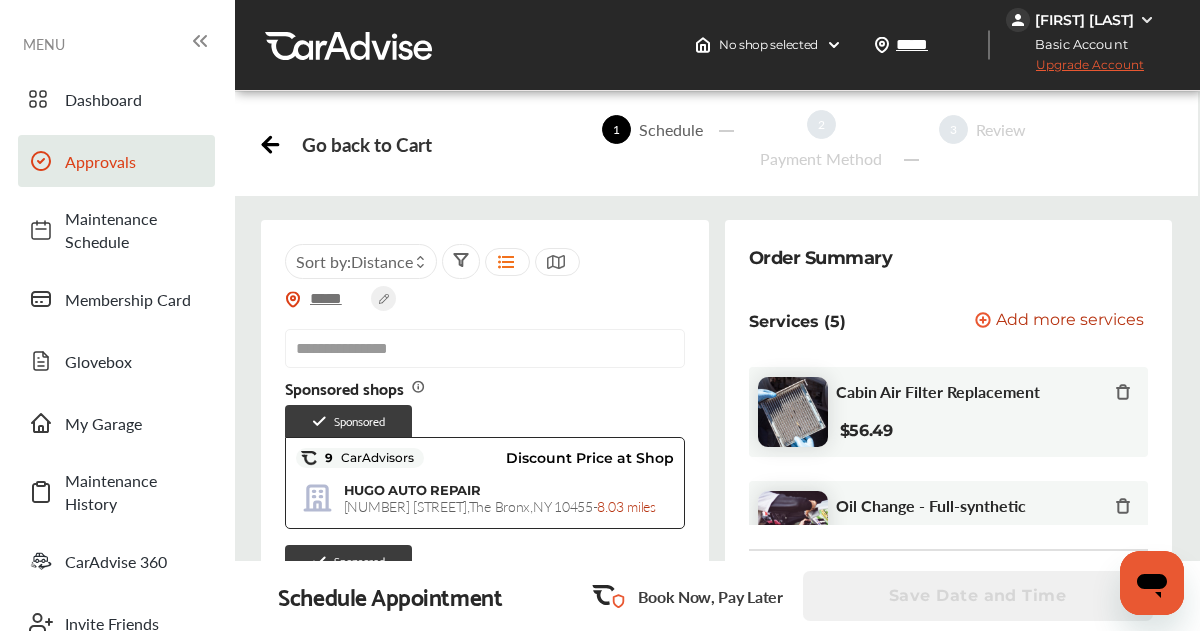 click on "Approvals" at bounding box center [135, 161] 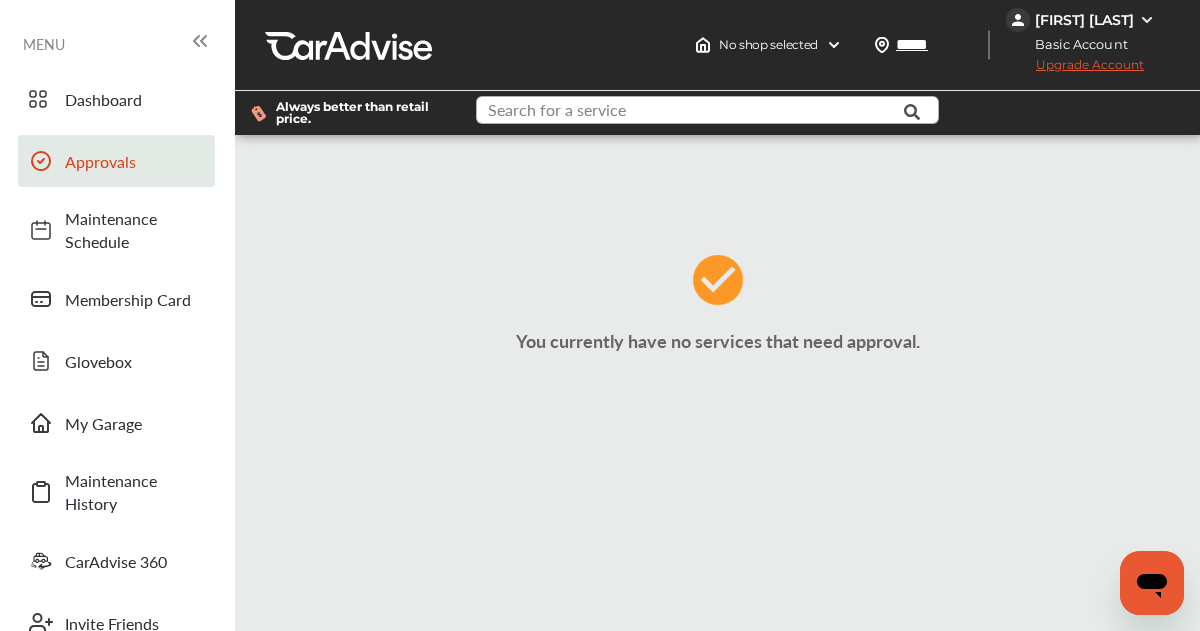 click at bounding box center (698, 112) 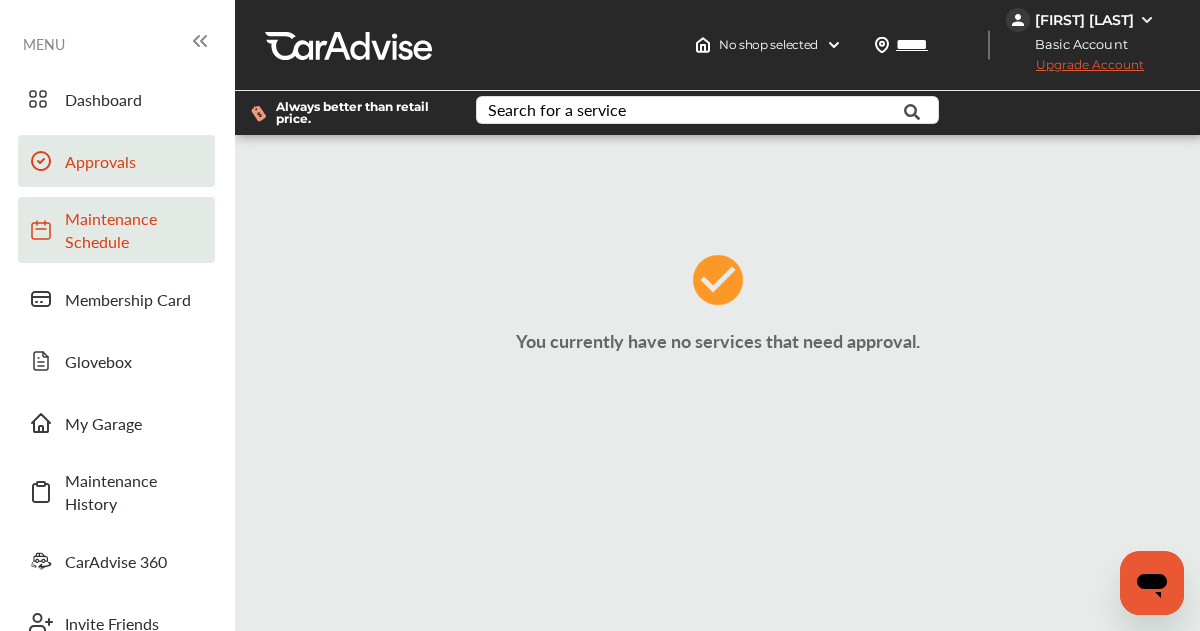 click on "Maintenance Schedule" at bounding box center (135, 230) 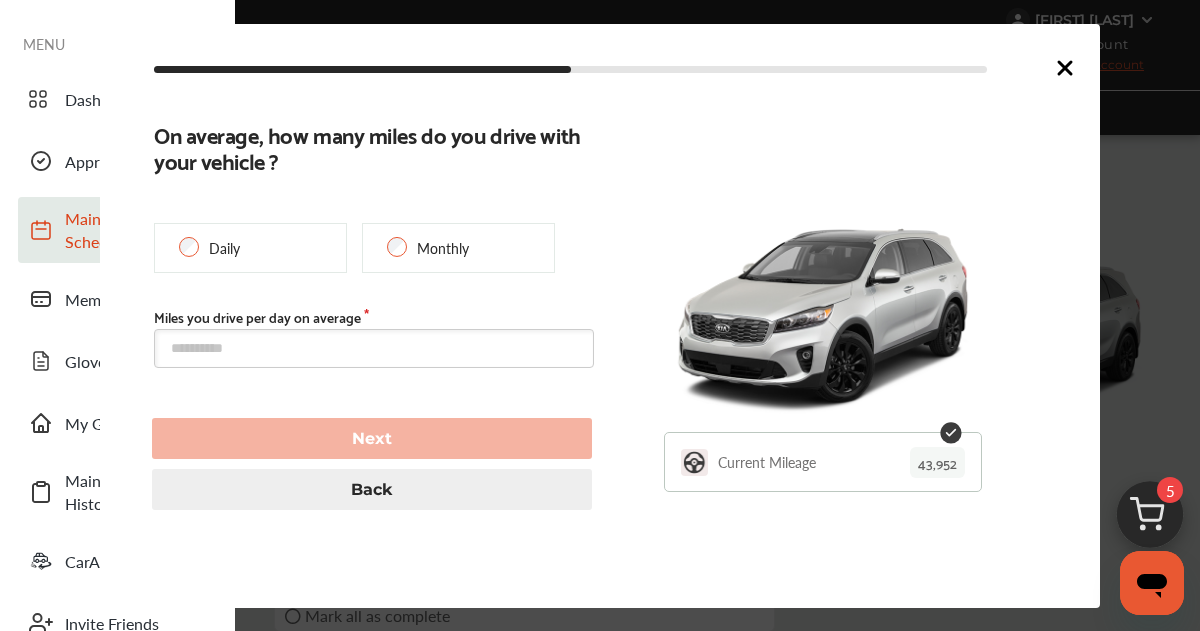 scroll, scrollTop: 76, scrollLeft: 0, axis: vertical 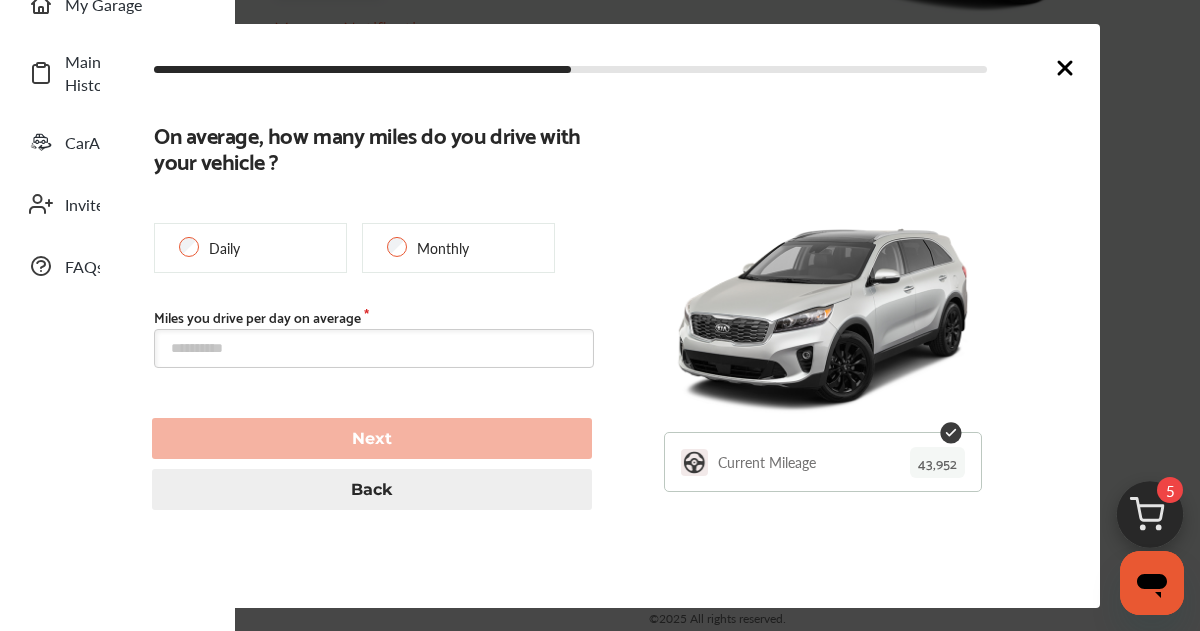 click 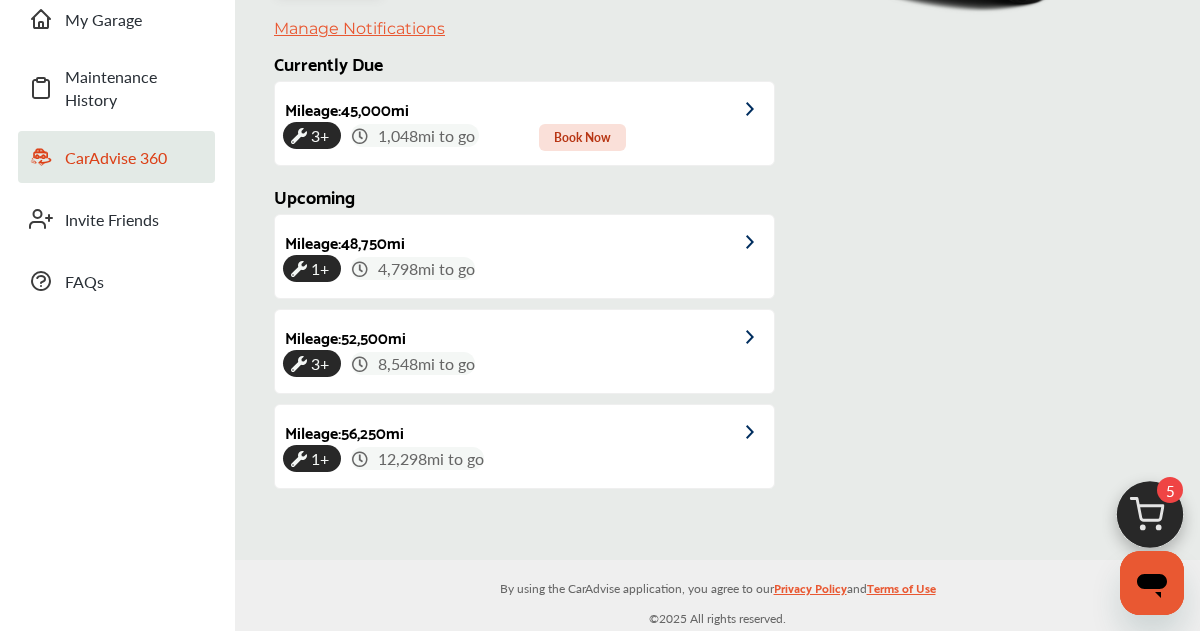 click on "CarAdvise 360" at bounding box center (135, 157) 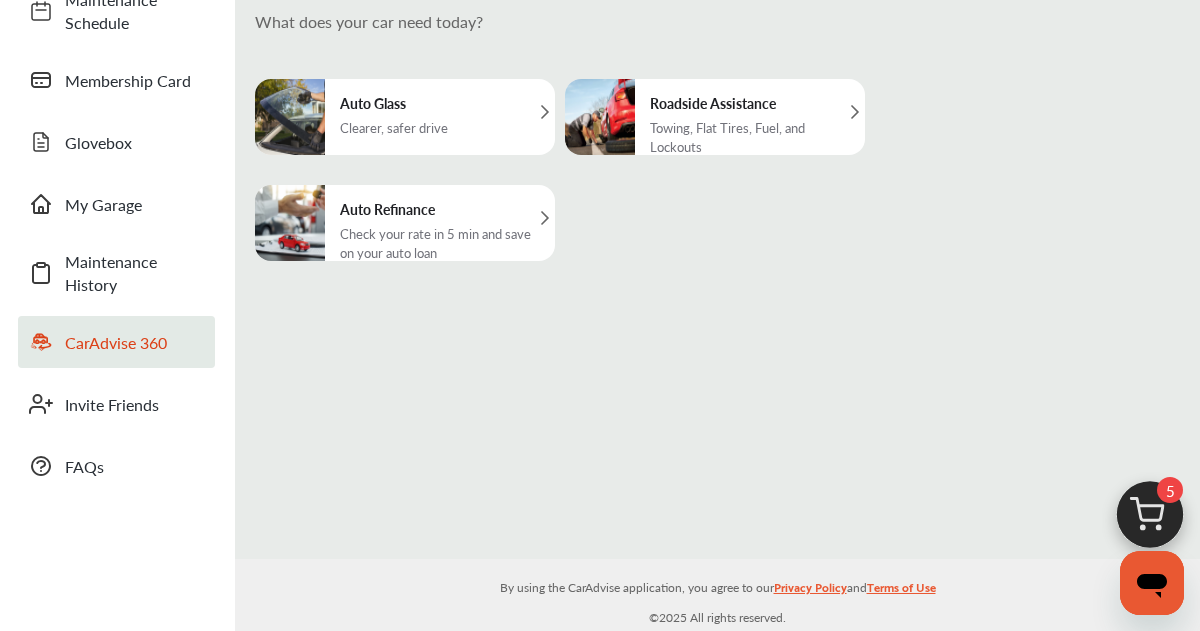 scroll, scrollTop: 0, scrollLeft: 0, axis: both 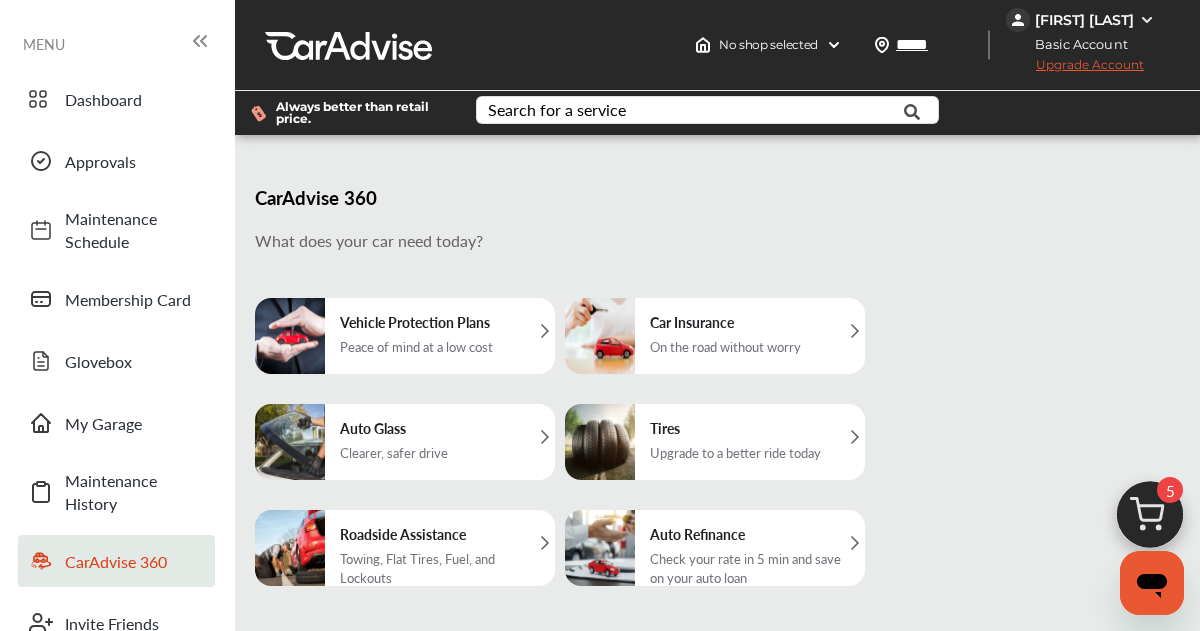 click on "Vehicle Protection Plans Peace of mind at a low cost" at bounding box center [405, 336] 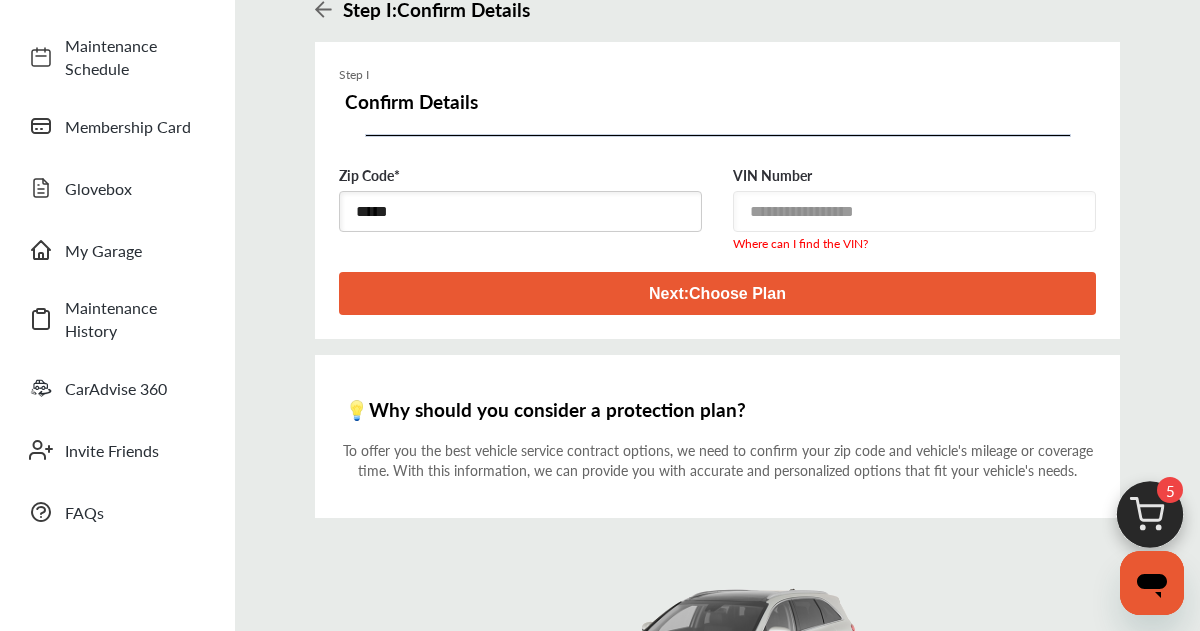 scroll, scrollTop: 160, scrollLeft: 0, axis: vertical 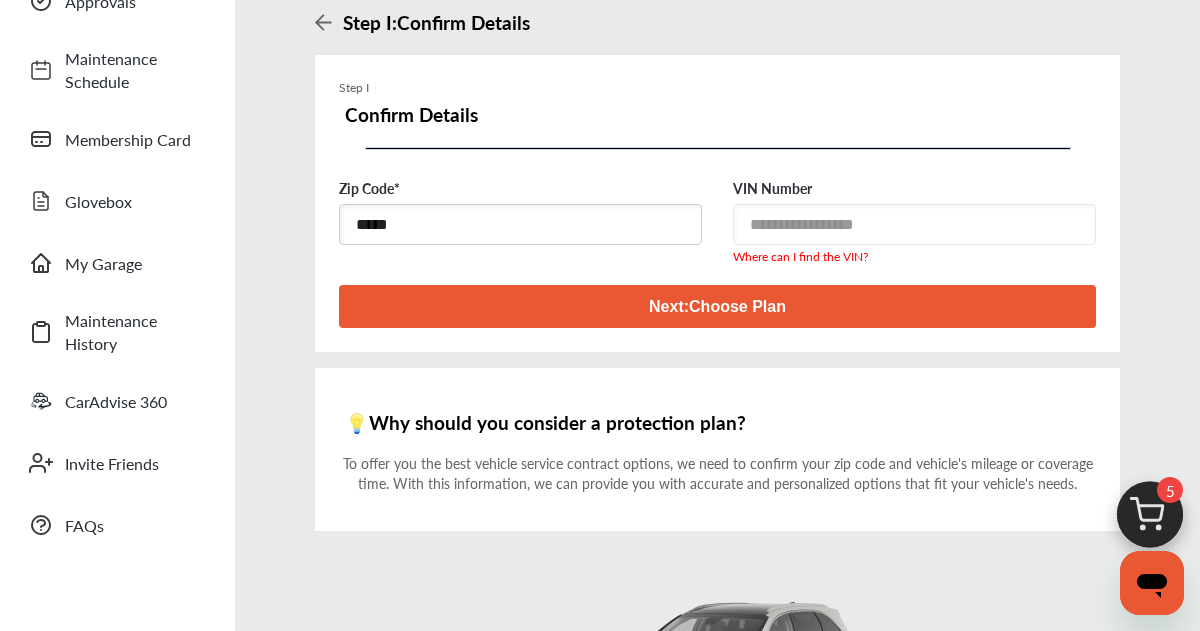 click on "Next :  Choose Plan" at bounding box center [717, 306] 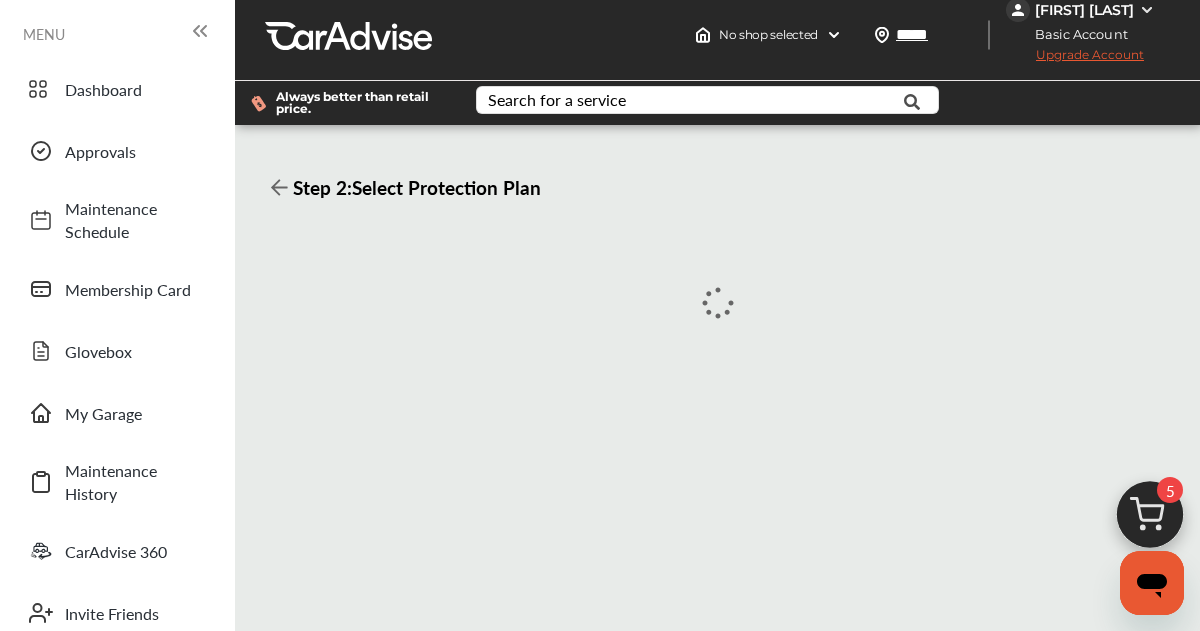scroll, scrollTop: 6, scrollLeft: 0, axis: vertical 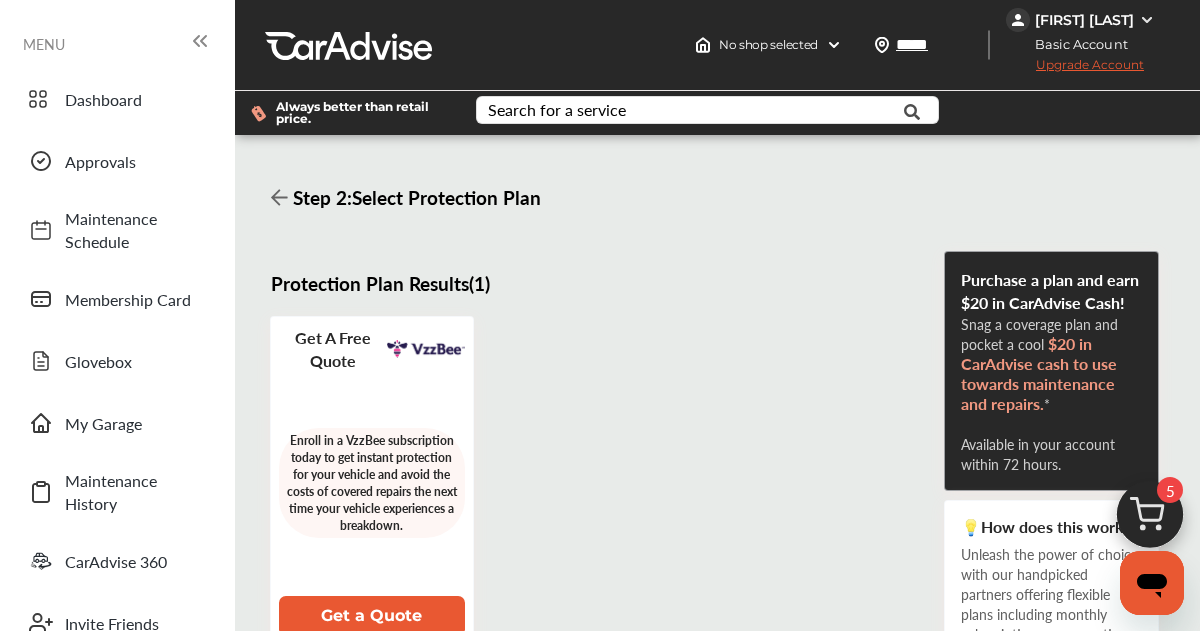 click on "Get a Quote" at bounding box center [372, 616] 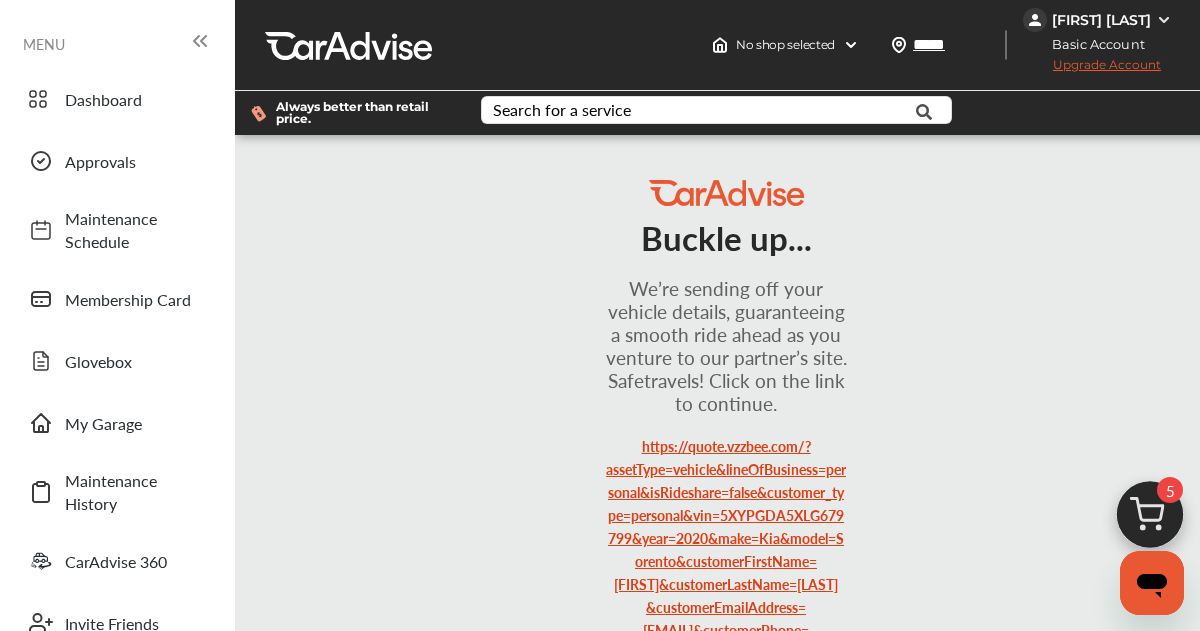 scroll, scrollTop: 0, scrollLeft: 0, axis: both 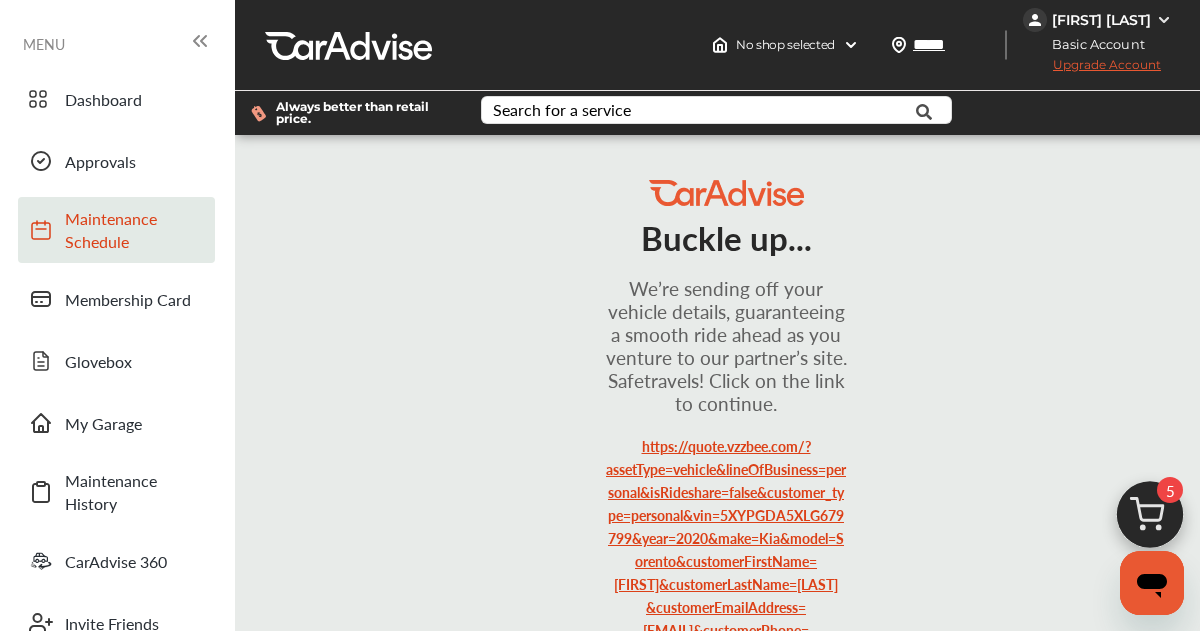 click on "Maintenance Schedule" at bounding box center (135, 230) 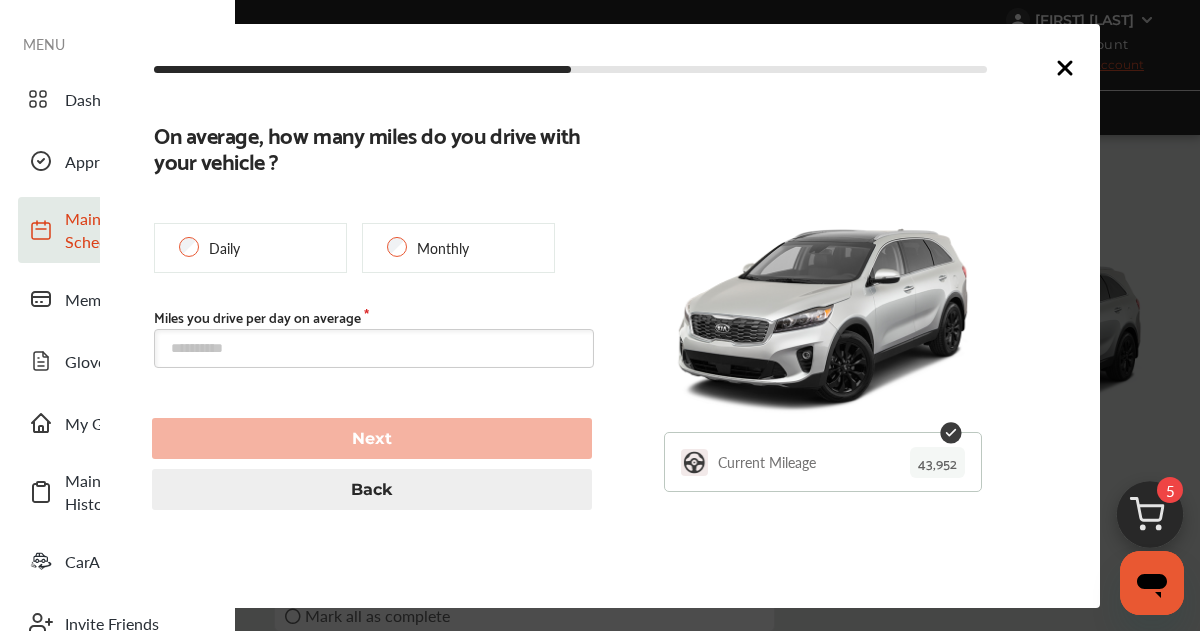 scroll, scrollTop: 37, scrollLeft: 0, axis: vertical 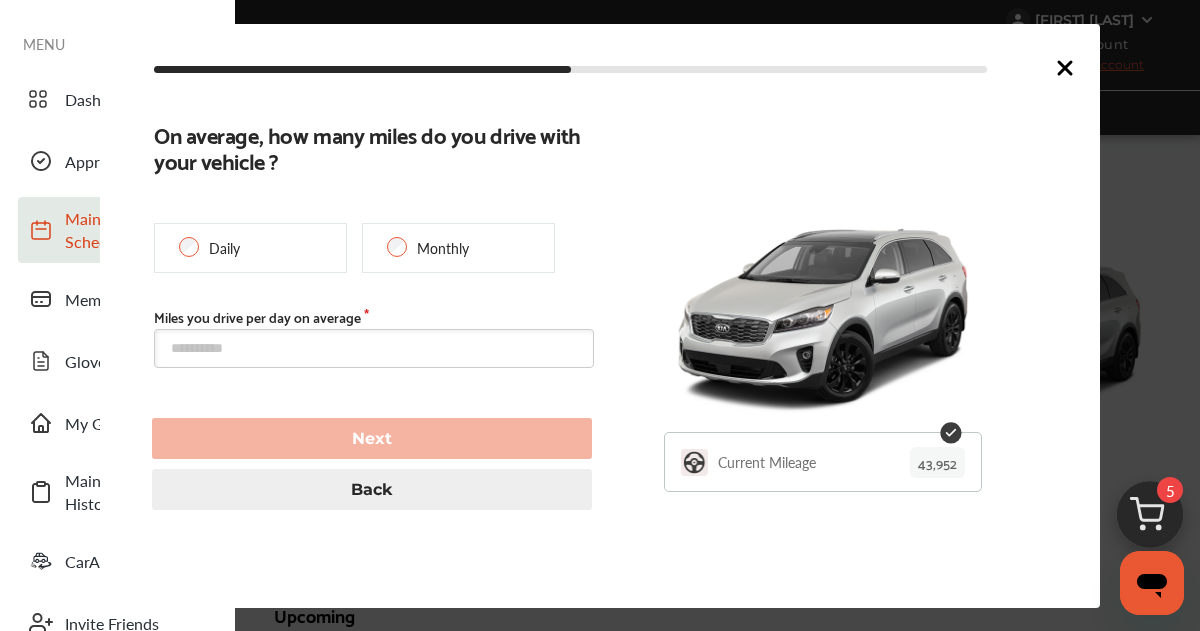 click 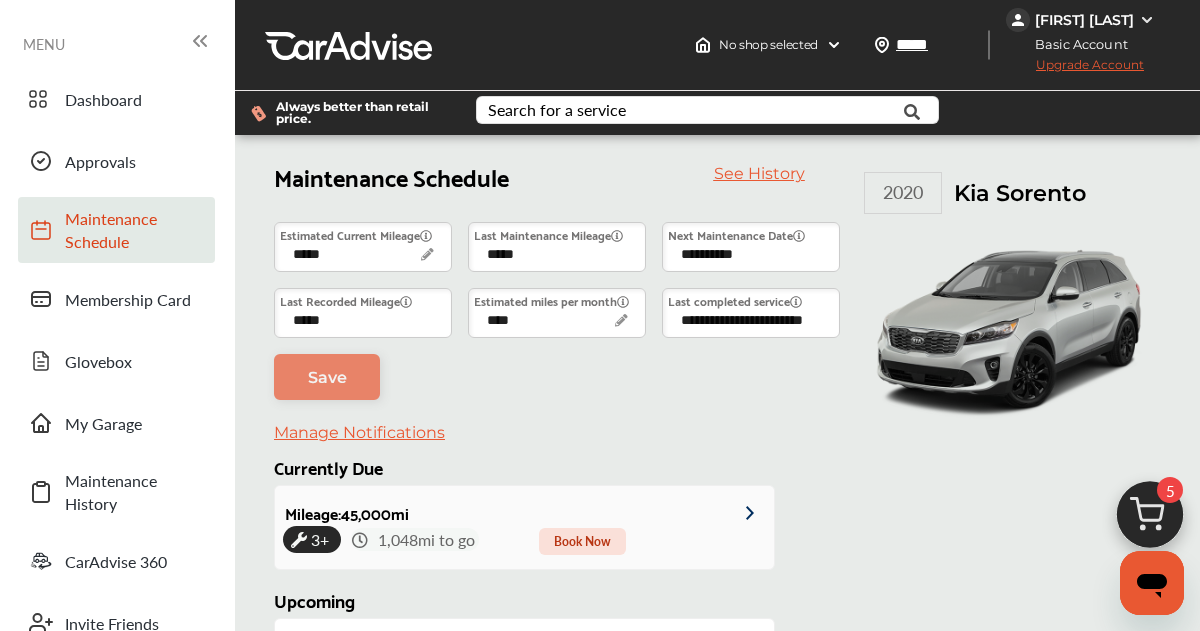 click on "Mileage :  45,000 mi  3+   1,048 mi    to go   Book Now" at bounding box center (524, 527) 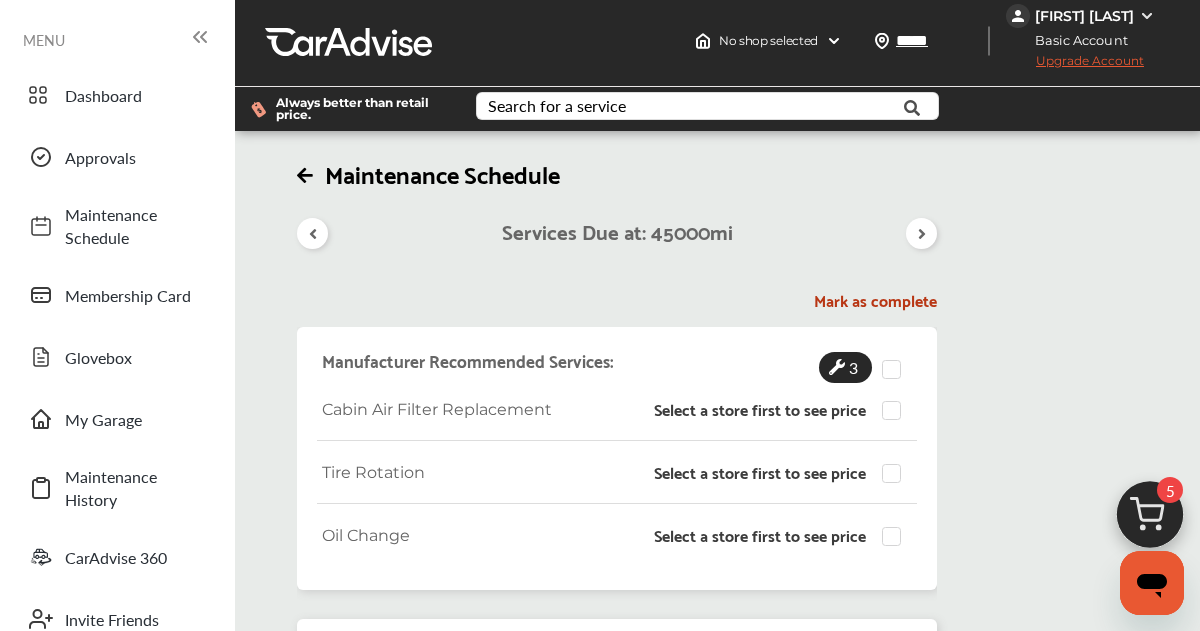 click on "Maintenance Schedule Services Due at: 45000  mi Mark as complete Manufacturer Recommended Services: 3 Cabin Air Filter Replacement Select a store first to see price Tire Rotation Select a store first to see price Oil Change Select a store first to see price Total 3 Services Add to Cart" at bounding box center (746, 398) 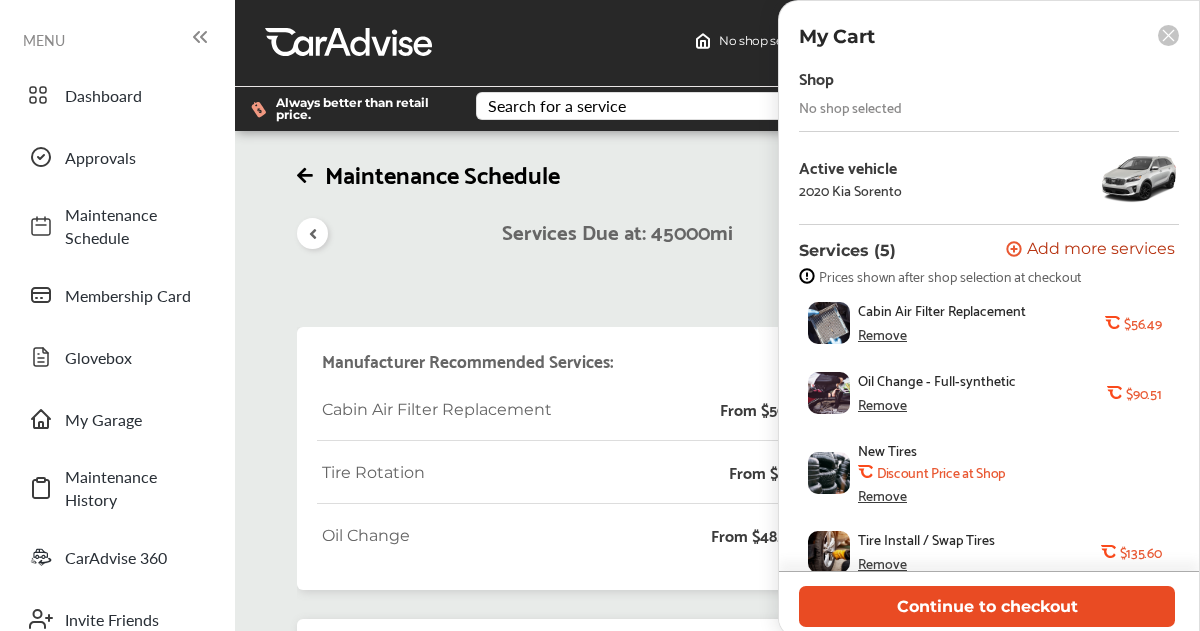 click on "Continue to checkout" at bounding box center (987, 606) 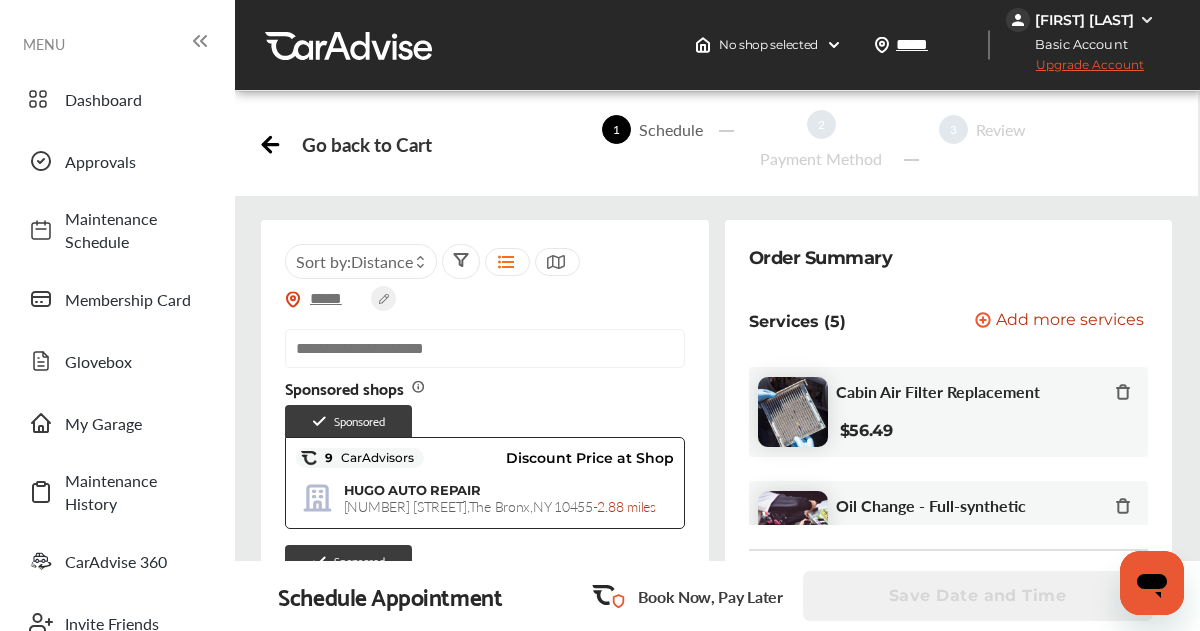 click on "Order Summary Services (5) Add a service
Add more services Cabin Air Filter Replacement
$56.49 Oil Change - Full-synthetic
$90.51 New Tires
Discount Price at Shop Tire Install / Swap Tires
$135.60 Wheel Alignment
$113.00 Add notes (Optional)
Estimated Total N/A Additional costs, including a 3% convenience fee (up to $50), may apply to your purchase. All fees are subject to change." at bounding box center (949, 516) 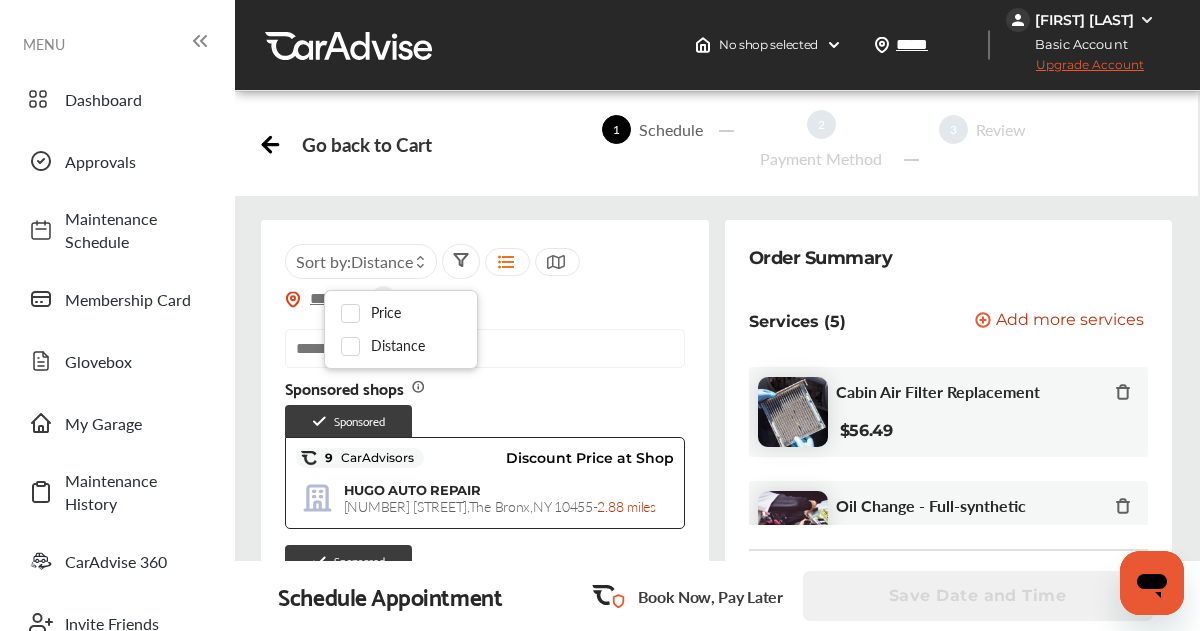 click at bounding box center [507, 262] 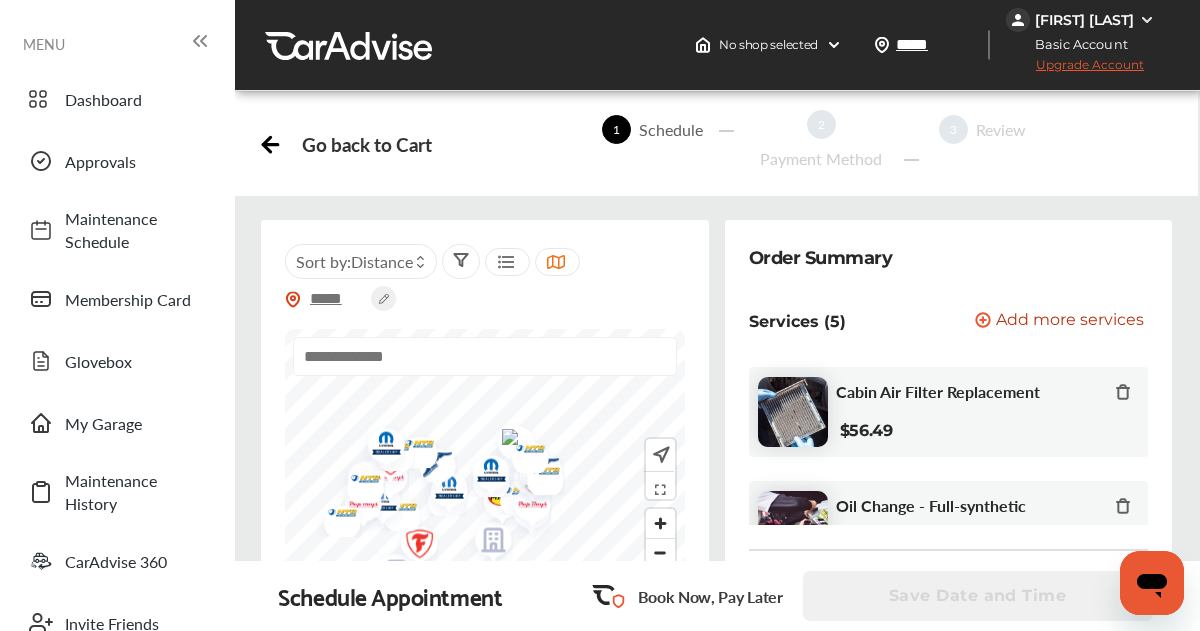 click at bounding box center [525, 482] 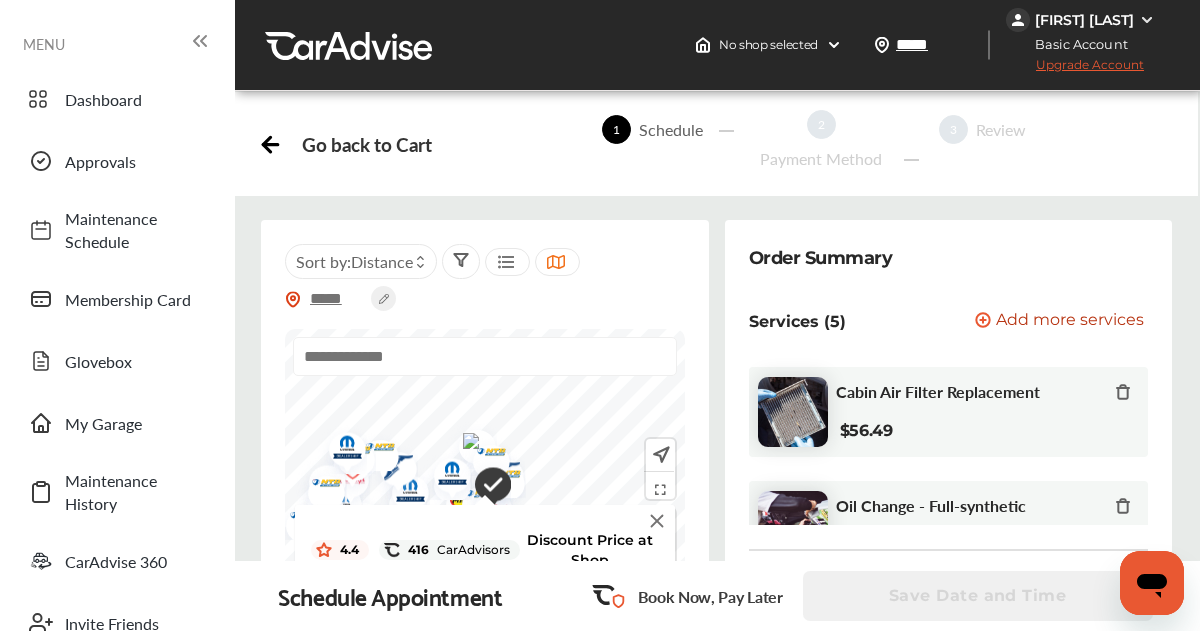 click at bounding box center [657, 521] 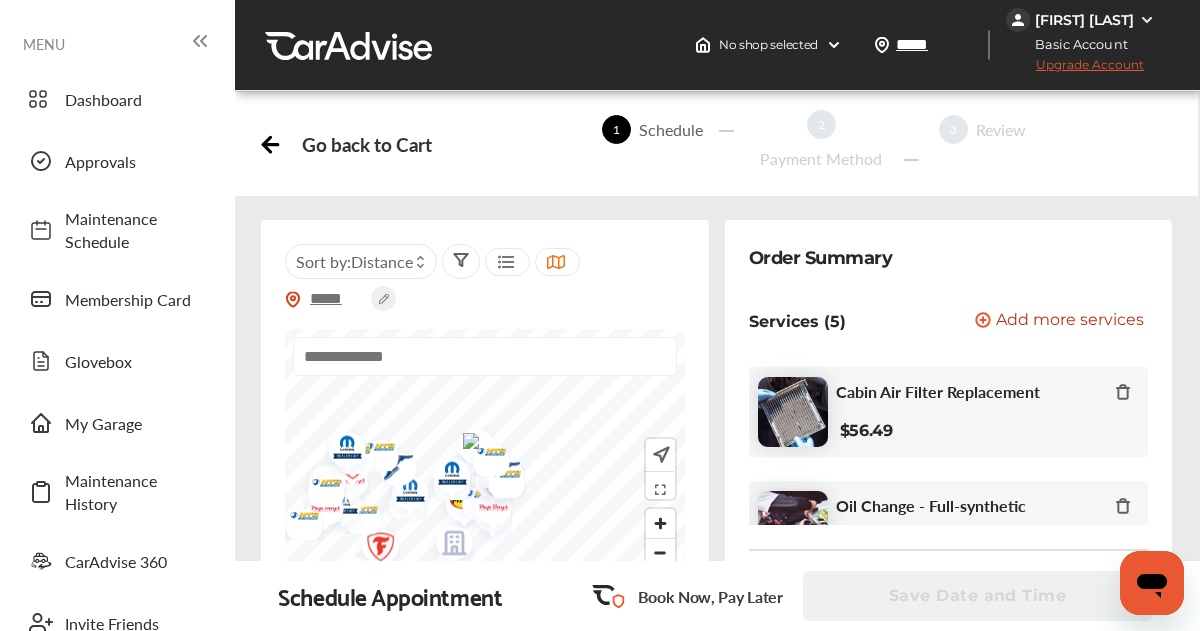 click at bounding box center [491, 481] 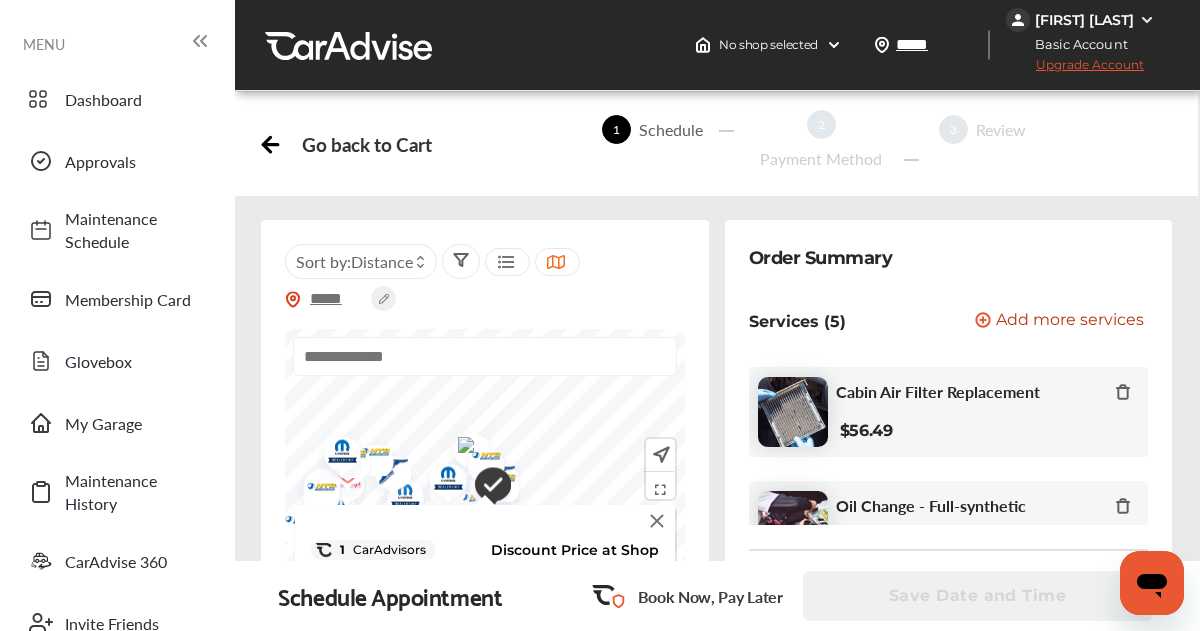click at bounding box center (485, 487) 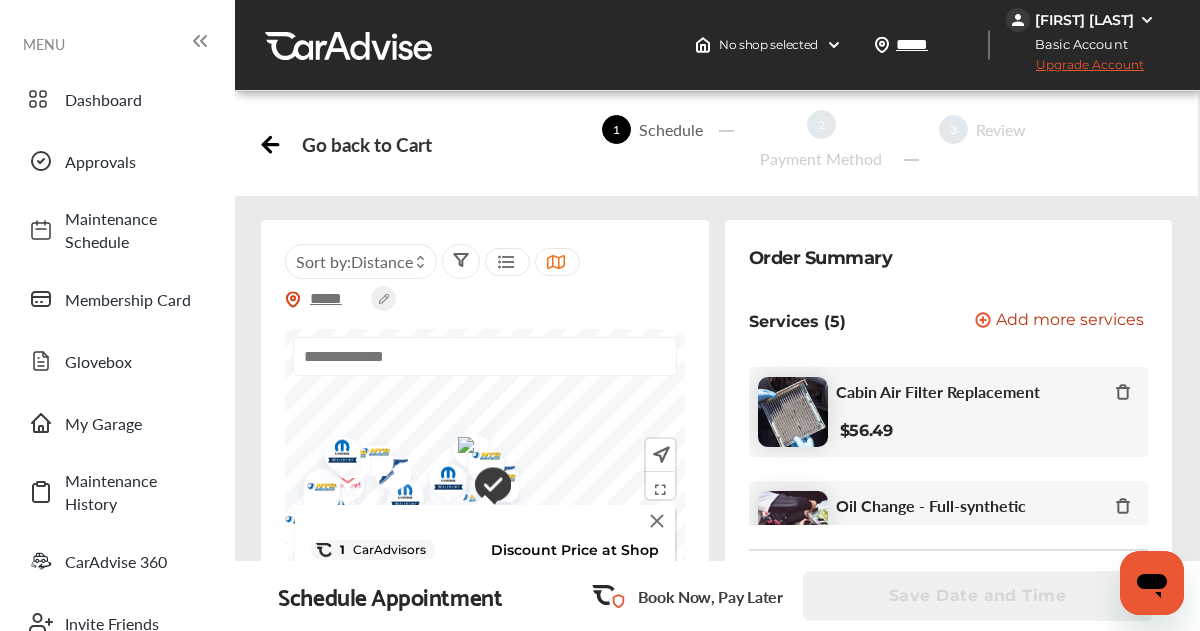 click at bounding box center (657, 521) 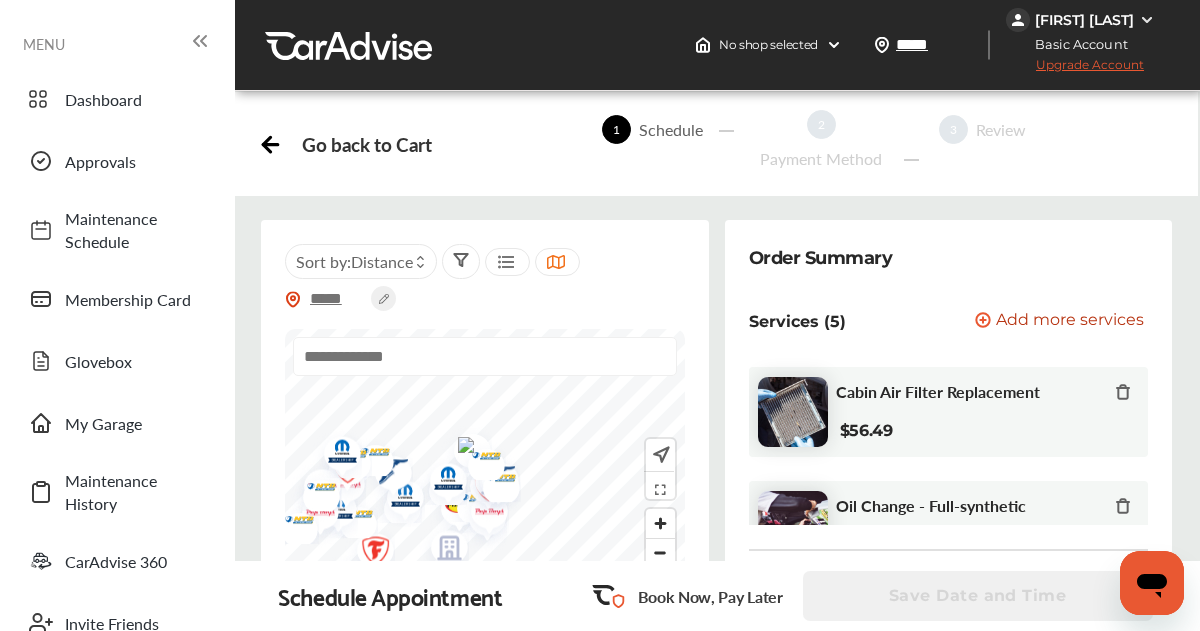 click at bounding box center (482, 515) 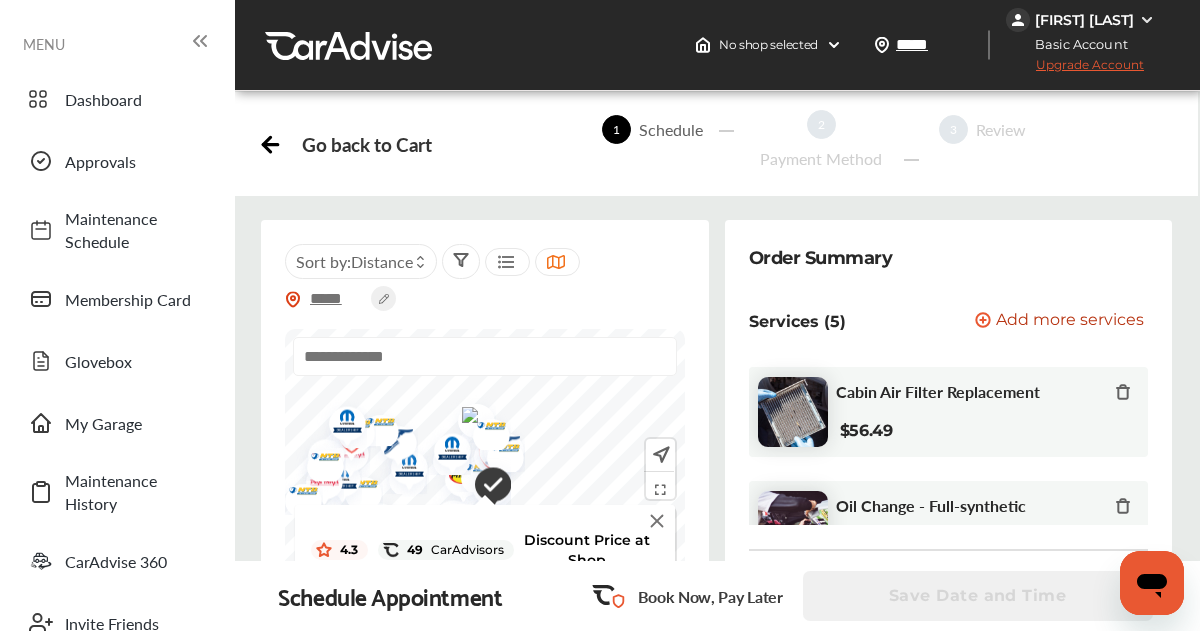 click on "Select Shop" at bounding box center [485, 650] 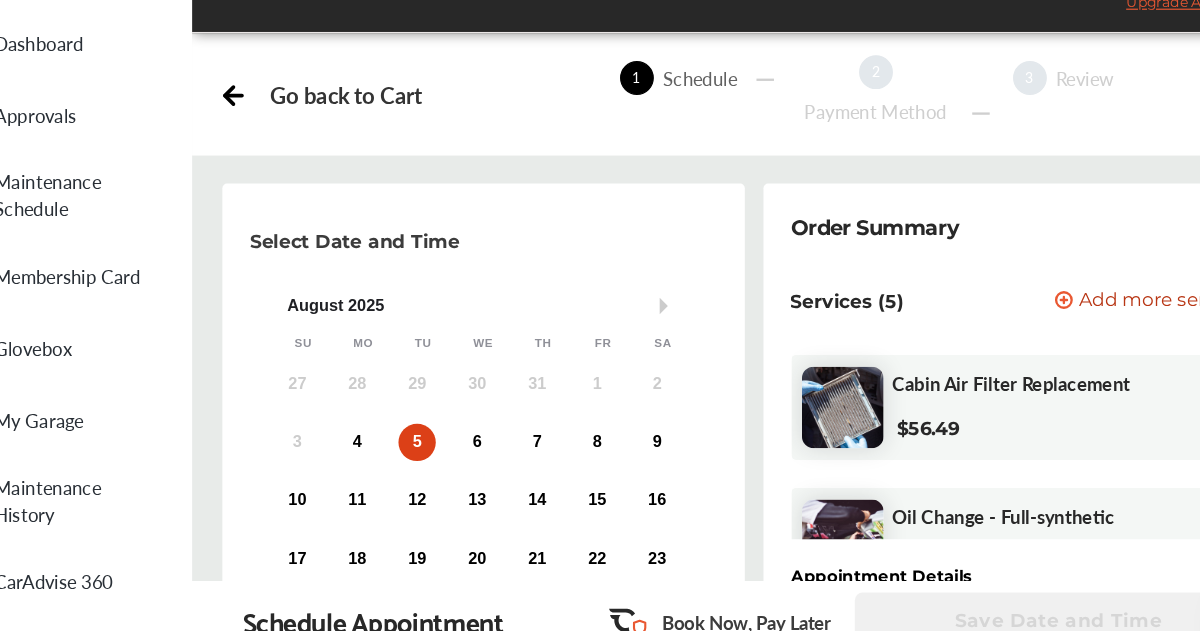 scroll, scrollTop: 836, scrollLeft: 0, axis: vertical 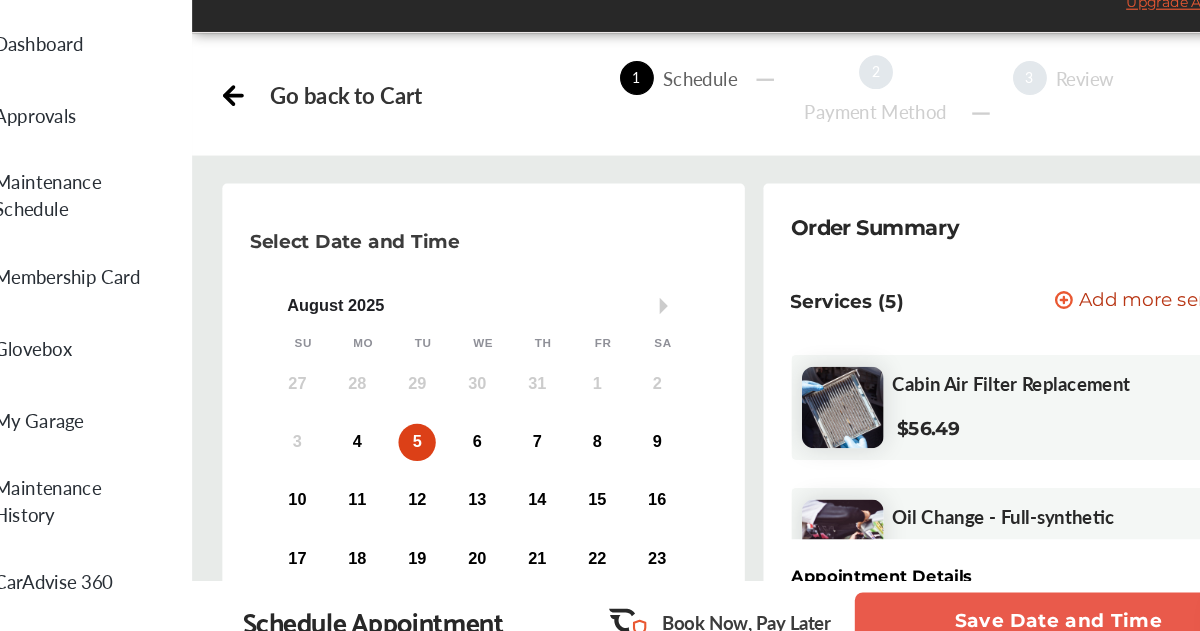 click on "Select Date and Time Next Month August 2025 Su Mo Tu We Th Fr Sa 27 28 29 30 31 1 2 3 4 5 6 7 8 9 10 11 12 13 14 15 16 17 18 19 20 21 22 23 24 25 26 27 28 29 30 31 1 2 3 4 5 6 Select Time Walk In" at bounding box center (485, 742) 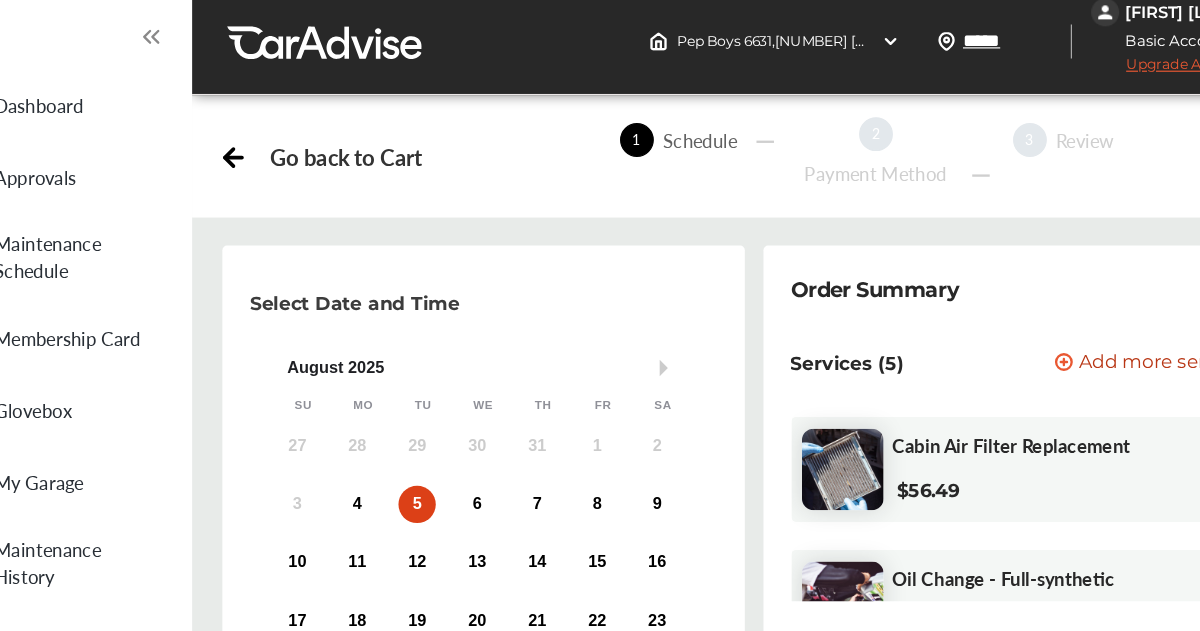 scroll, scrollTop: 819, scrollLeft: 0, axis: vertical 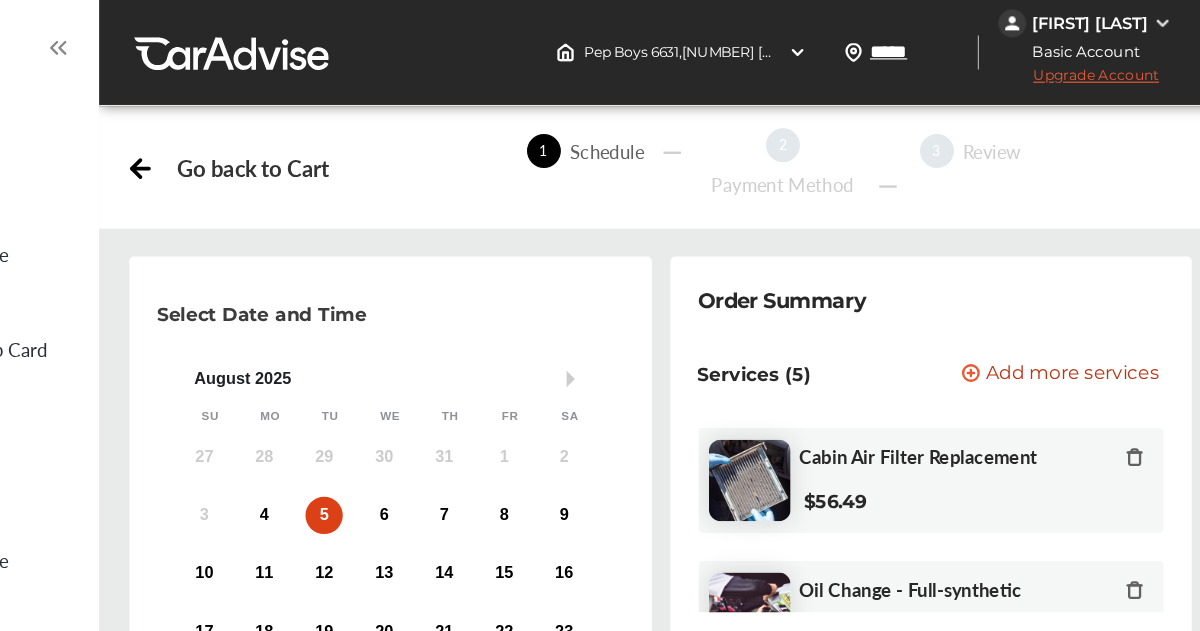 click on "Walk In" at bounding box center (485, 743) 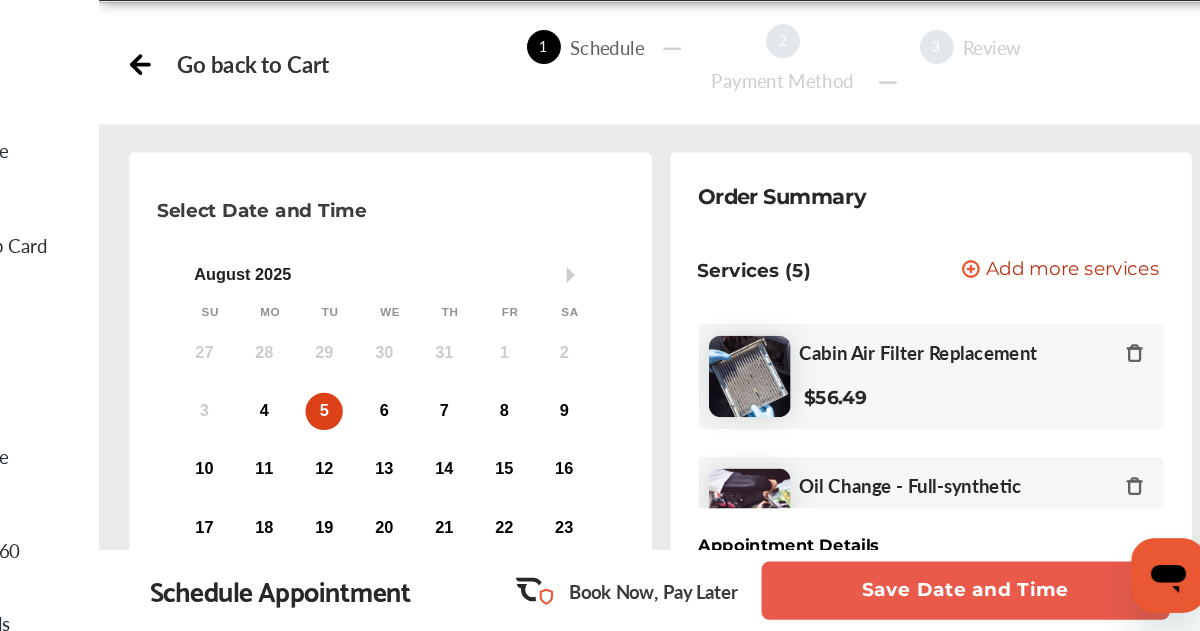 scroll, scrollTop: 490, scrollLeft: 0, axis: vertical 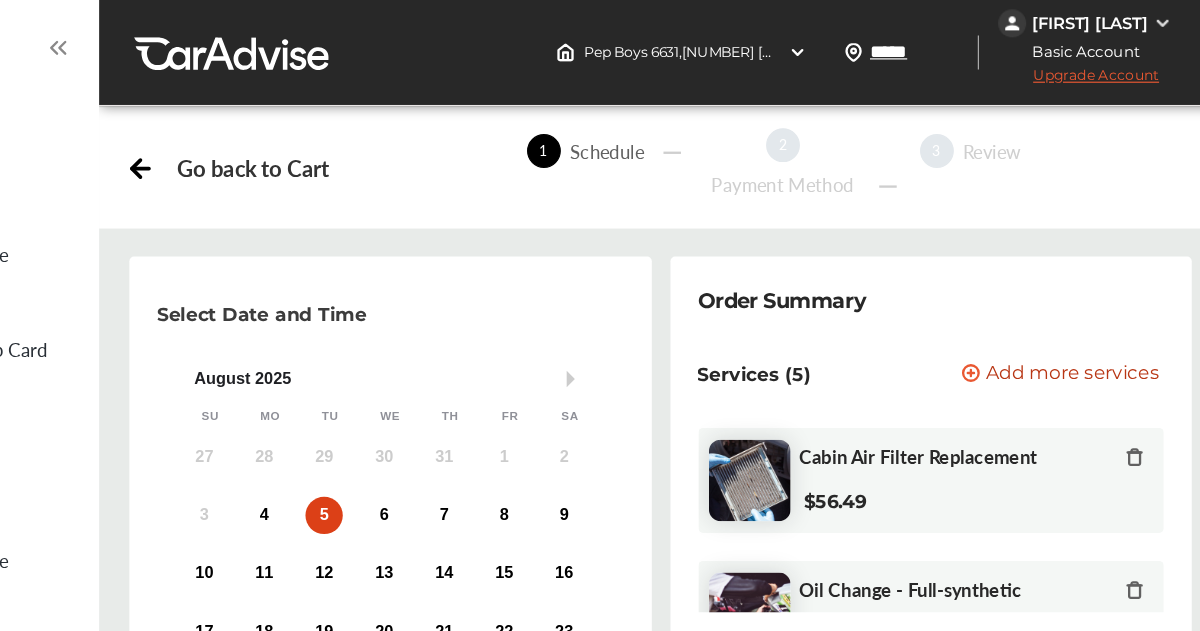 click 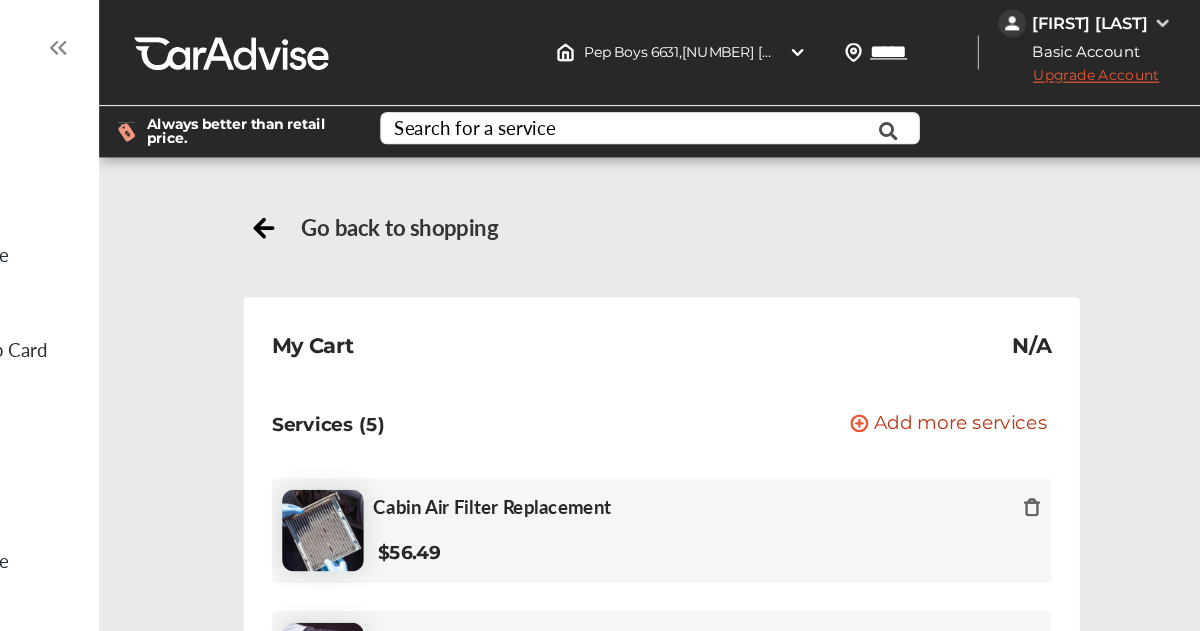 scroll, scrollTop: 0, scrollLeft: 0, axis: both 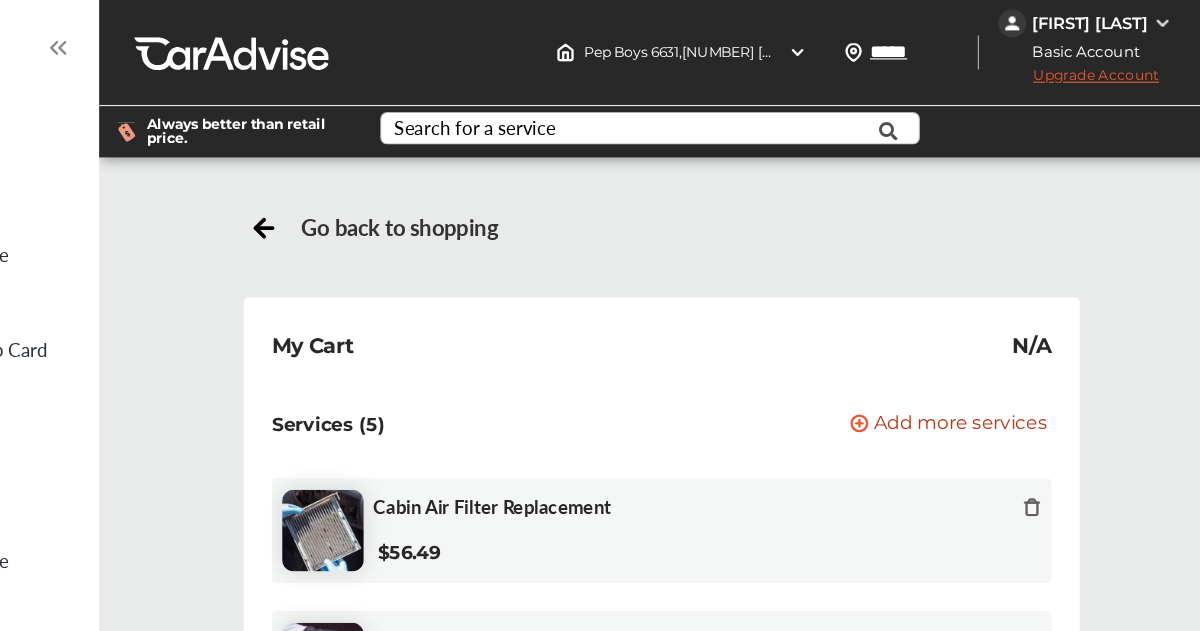 click on "Search for a service" at bounding box center (557, 110) 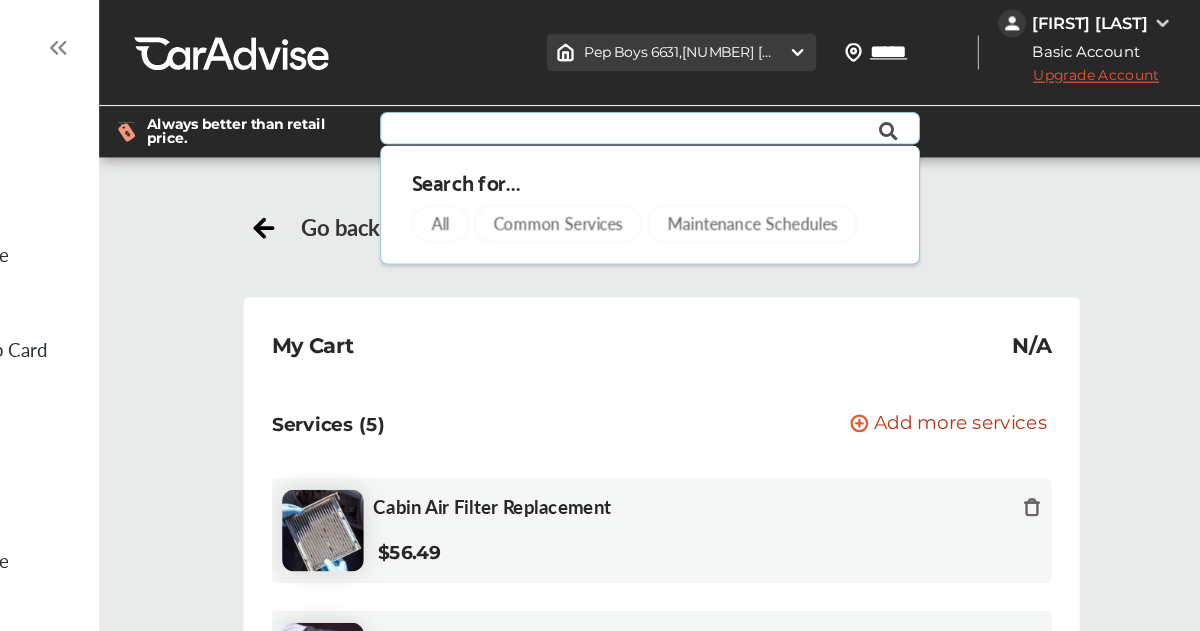 click on "Pep Boys 6631 , 1870 [STREET] BRONX , [STATE] 10461" at bounding box center [801, 44] 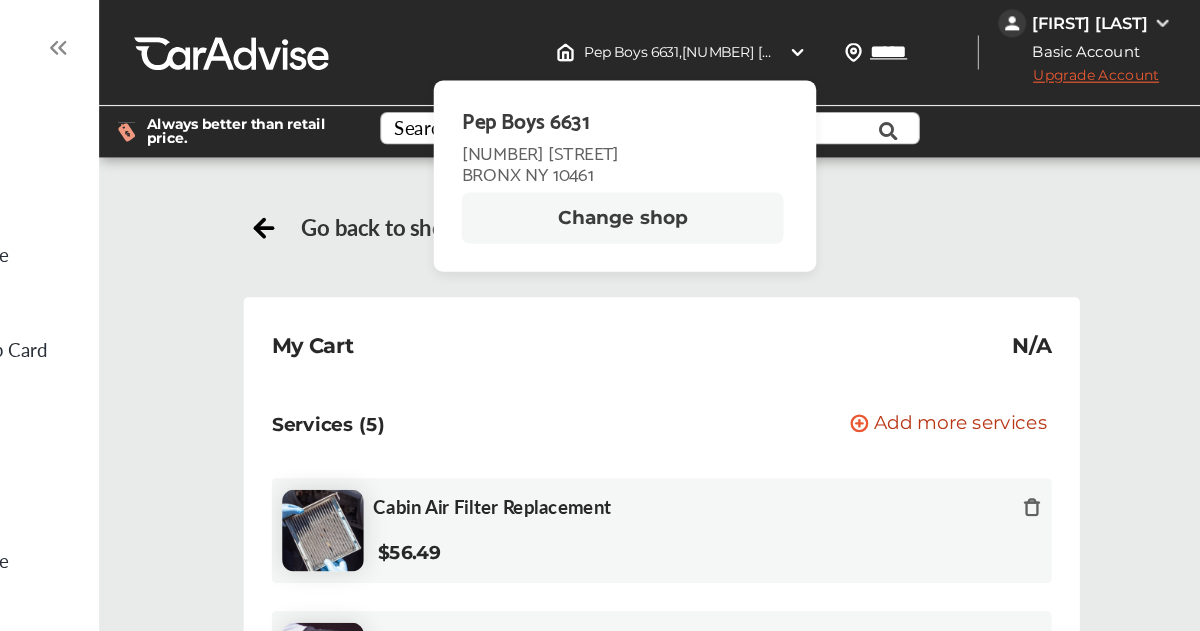 click on "Change shop" at bounding box center [684, 187] 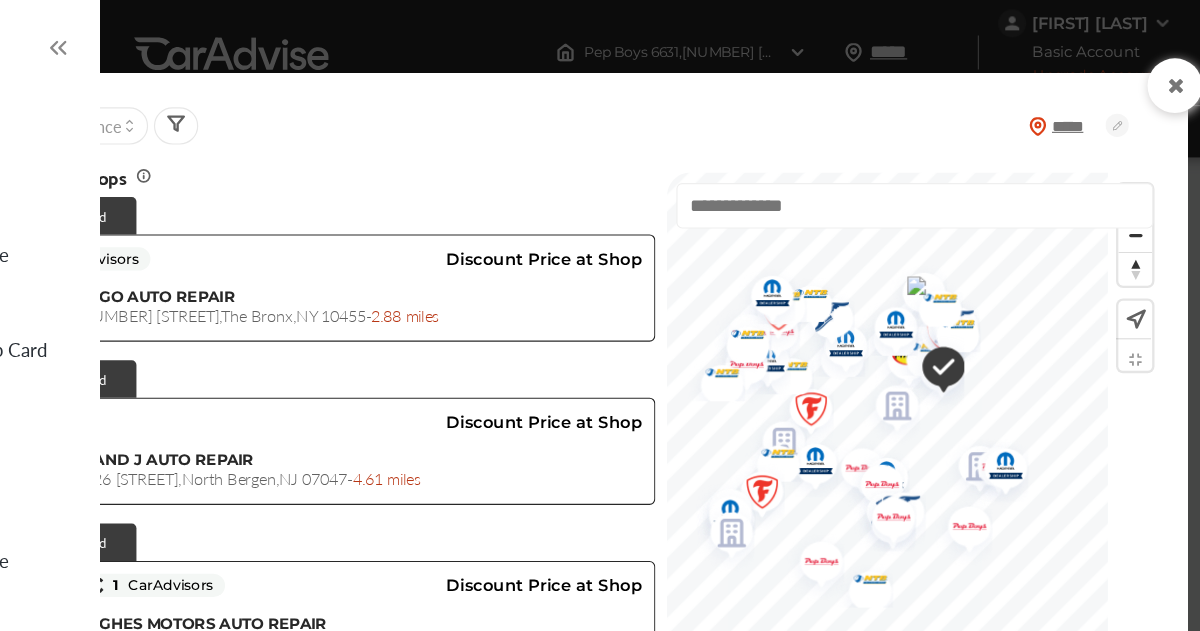 click on "Sponsored shops" at bounding box center [426, 152] 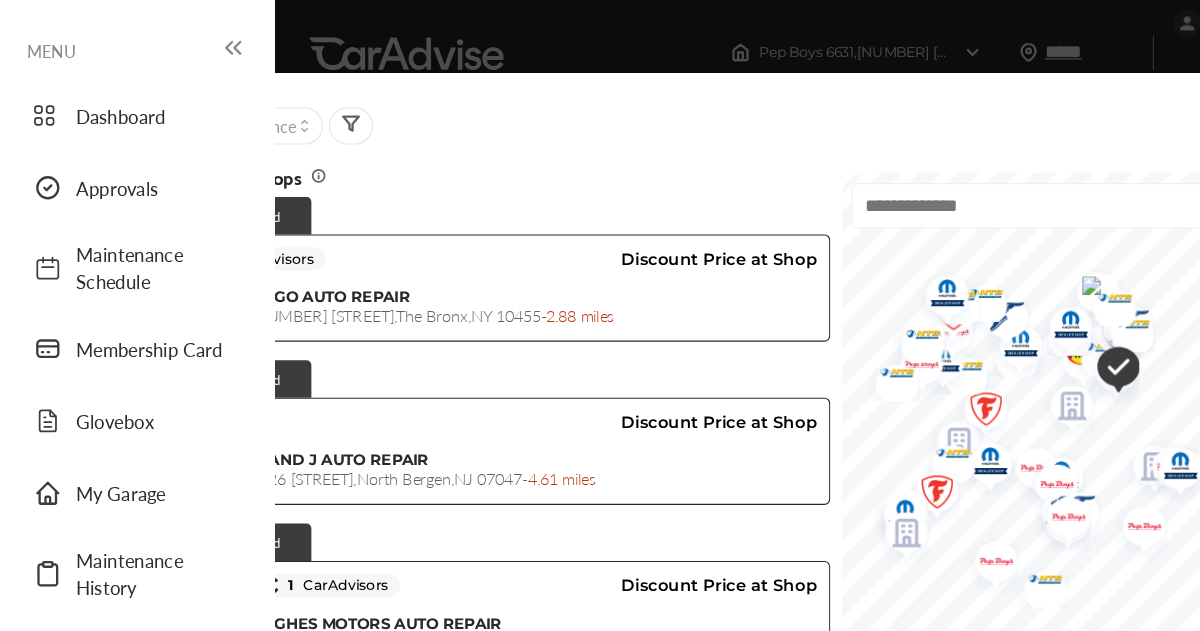 click 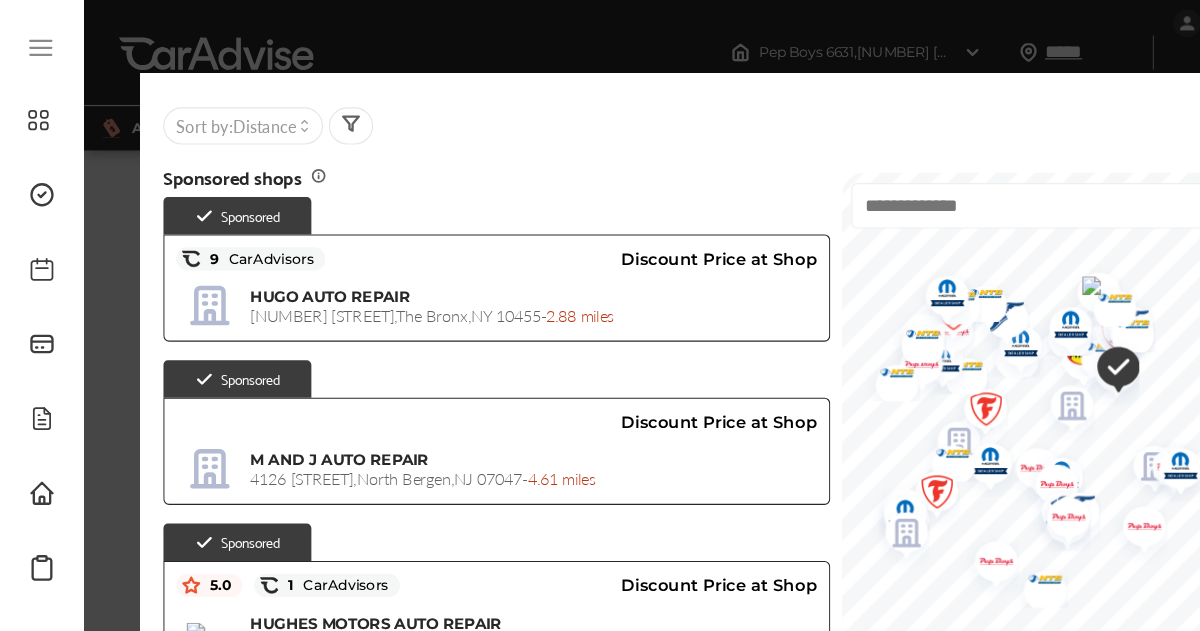 drag, startPoint x: 461, startPoint y: 101, endPoint x: 383, endPoint y: 106, distance: 78.160095 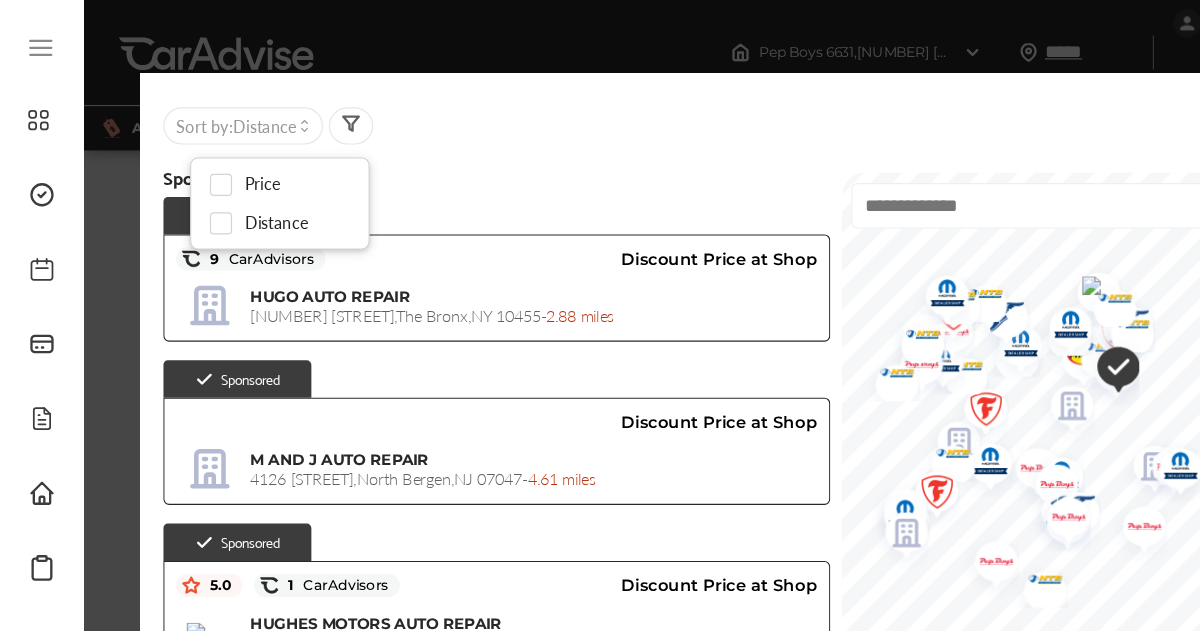click on "Sponsored shops
Sponsored   9    CarAdvisors Discount Price at Shop HUGO AUTO REPAIR  714 Southern Boulevard ,  The Bronx ,  NY   10455  -  2.88 miles Sponsored Discount Price at Shop M AND J AUTO REPAIR  4126 Bergen Turnpike North ,  North Bergen ,  NJ   07047  -  4.61 miles Sponsored   5.0   1    CarAdvisors Discount Price at Shop HUGHES MOTORS AUTO REPAIR  493 Central Park Ave ,  Yonkers ,  NY   10704  -  9.81 miles Closest to you   4.2   407    CarAdvisors Discount Price at Shop PEP BOYS 1072 38-19 21ST STEET ,  LONG ISLAND CITY ,  NY   11101  -  2.42 miles   4.2   248    CarAdvisors Discount Price at Shop FIRESTONE COMPLETE AUTO CARE 24147 2 ANDERSON AVE ,  Fairview ,  NJ   07022  -  3.18 miles MAJOR WORLD CHRYSLER DODGE JEEP RAM  50-30 NORTHERN BLVD ,  LONG ISLAND CITY ,  NY   11101  -  3.23 miles 5% Off Retail   3.0   6    CarAdvisors CHRYSLER DODGE JEEP RAM FIAT MANHATTAN  678  ELEVENTH AVENUE ,  NEW YORK ,  NY   10019  -  3.23 miles 5% Off Retail   4.3   286    CarAdvisors ,  ," at bounding box center (426, 348) 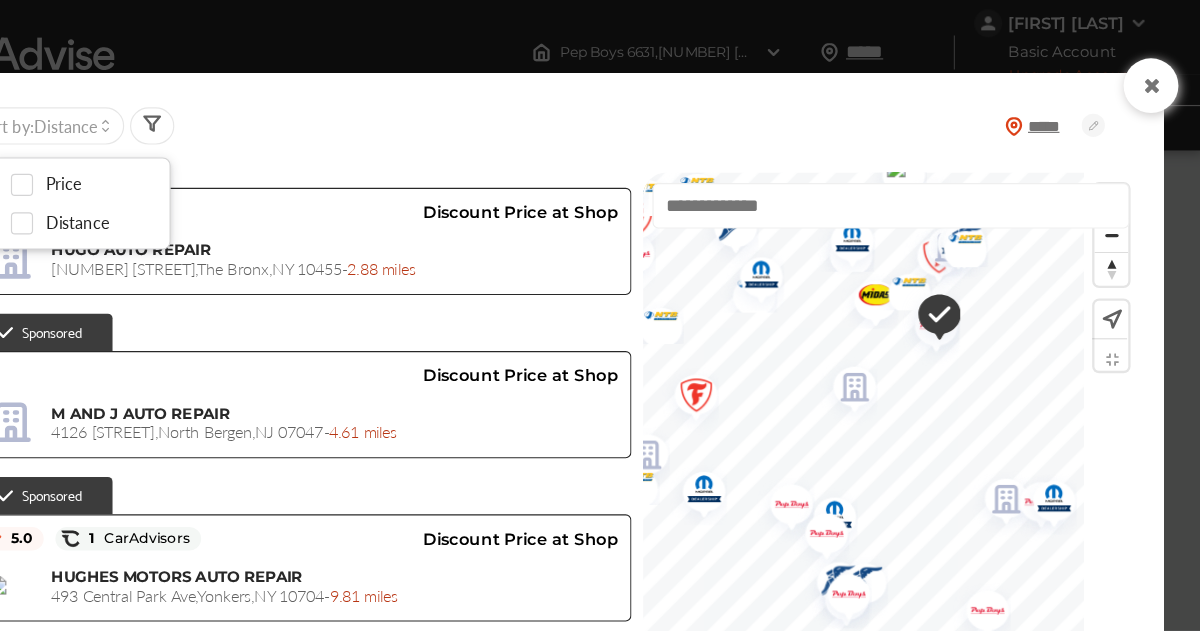 click at bounding box center [991, 208] 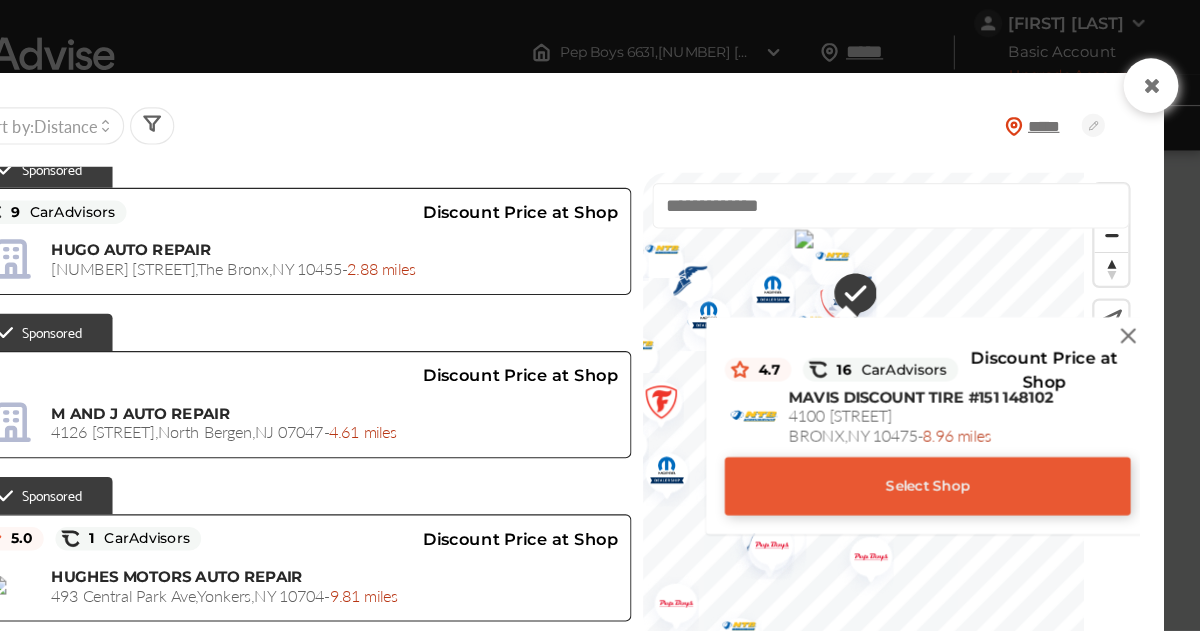 click 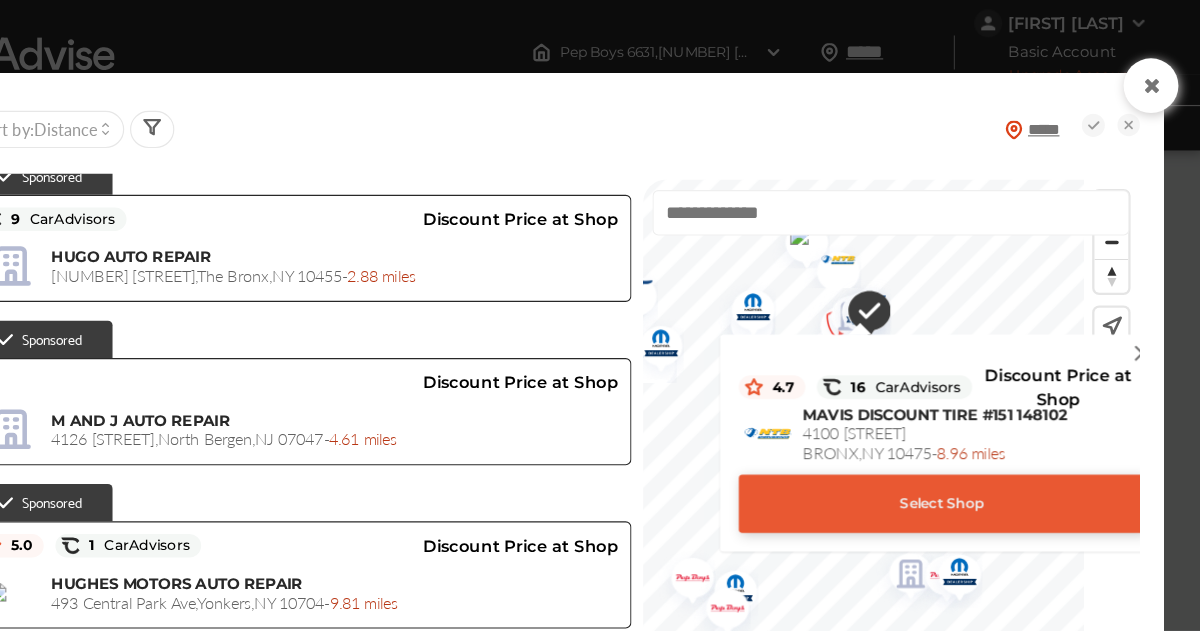 click at bounding box center [908, 269] 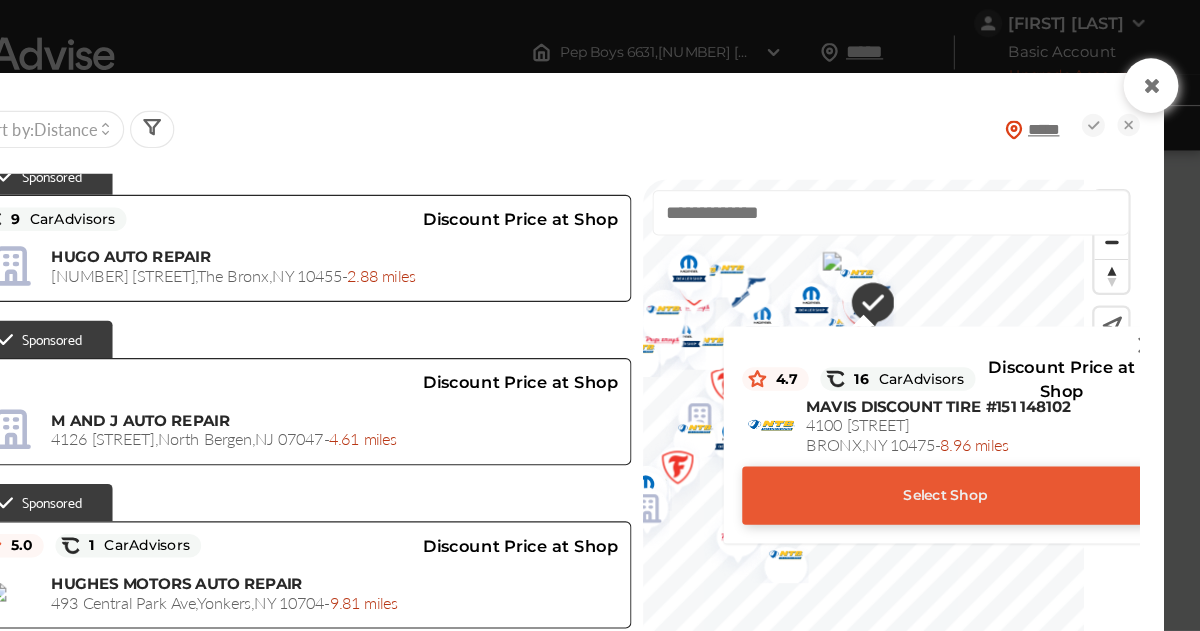 click on "*****
Sort by :  Distance" at bounding box center [644, 111] 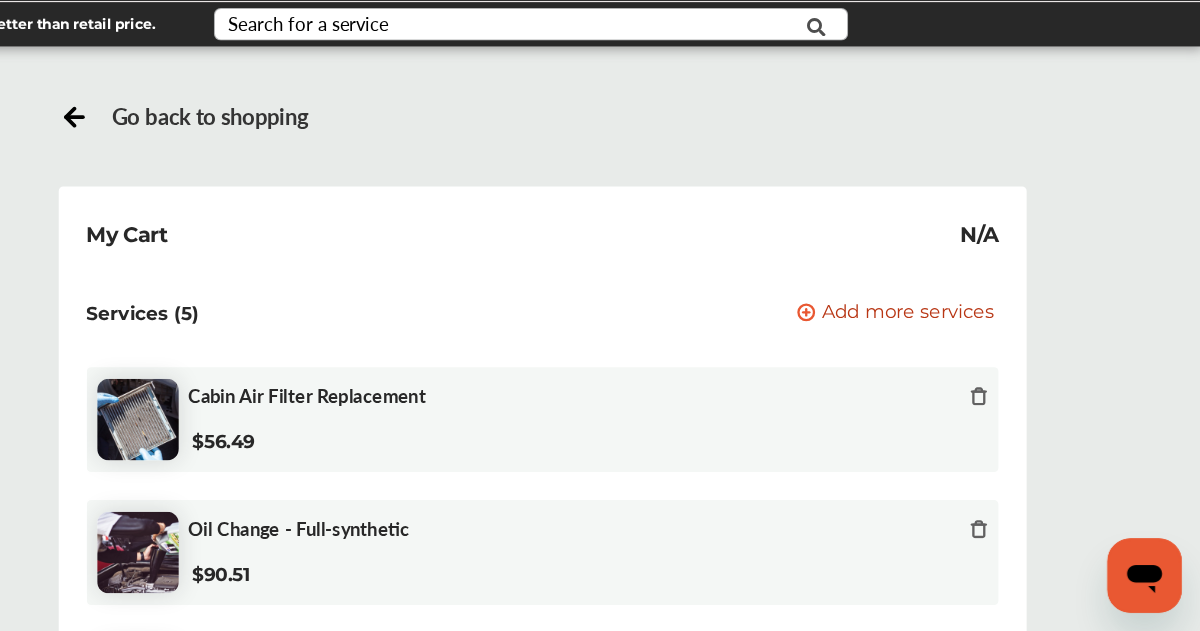 scroll, scrollTop: 830, scrollLeft: 0, axis: vertical 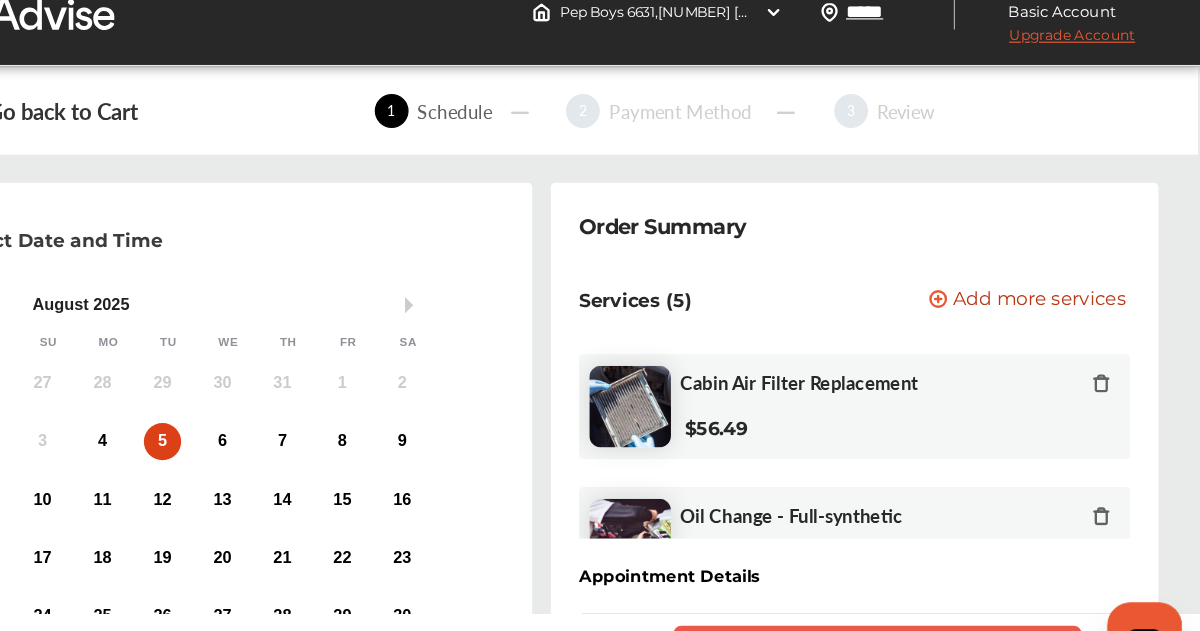 click on "Order Summary Services (5) Add a service
Add more services Cabin Air Filter Replacement
$56.49 Oil Change - Full-synthetic
$90.51 New Tires
Discount Price at Shop Tire Install / Swap Tires
$135.60 Wheel Alignment
$113.00 Appointment Details Pep Boys 6631 Change 1870 EASTCHESTER ROAD ,  BRONX                     ,  NY   10461 Add notes (Optional)
Estimated Sub Total Priced at Shop Total Savings
.st0{fill:#FA4A1C;}
$22.63 CarAdvise Price N/A Instacart Shopper Discount
$22.63 Total Savings $22.63 Estimated Total N/A Additional costs, including a 3% convenience fee (up to $50), may apply to your purchase. All fees are subject to change." at bounding box center [903, 705] 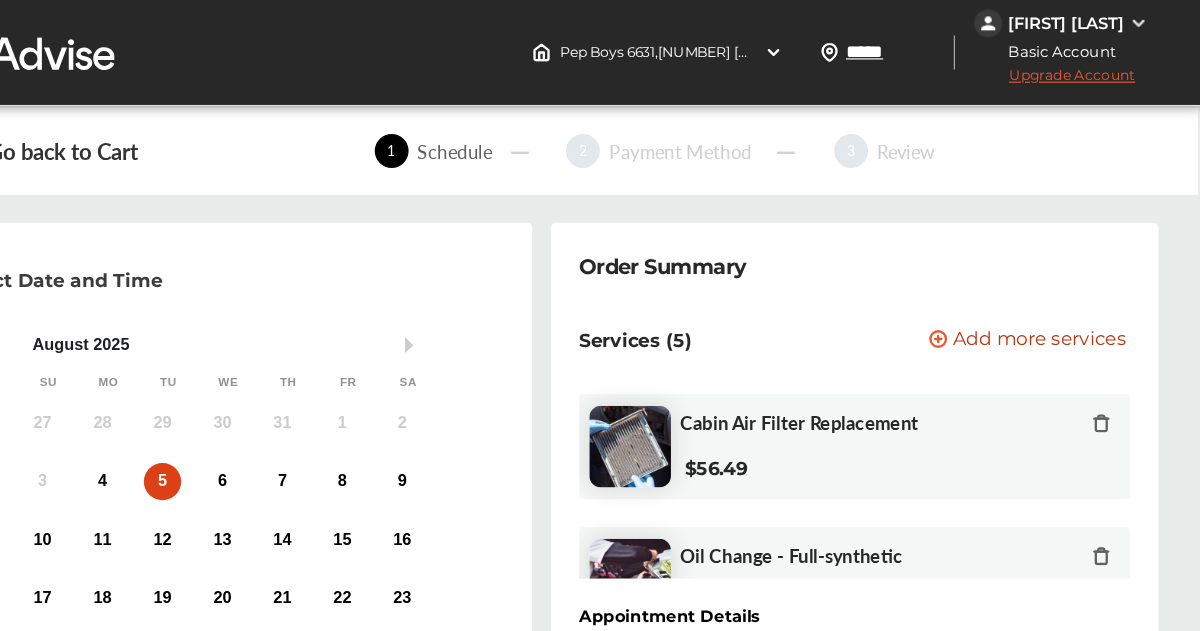 scroll, scrollTop: 274, scrollLeft: 0, axis: vertical 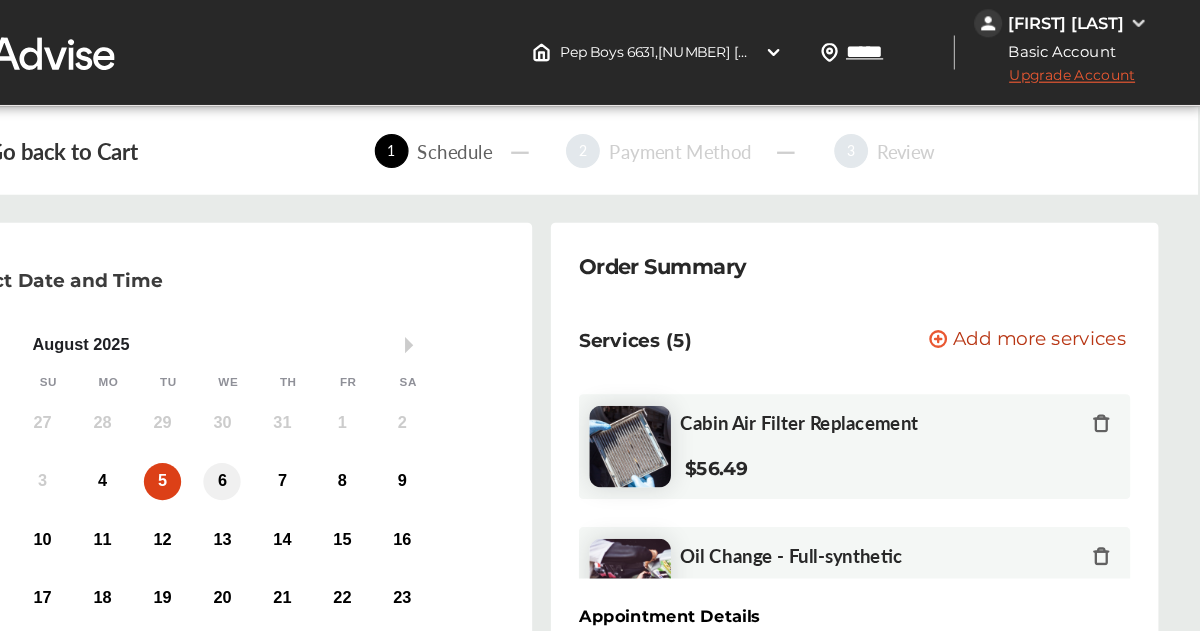 click on "6" at bounding box center [361, 413] 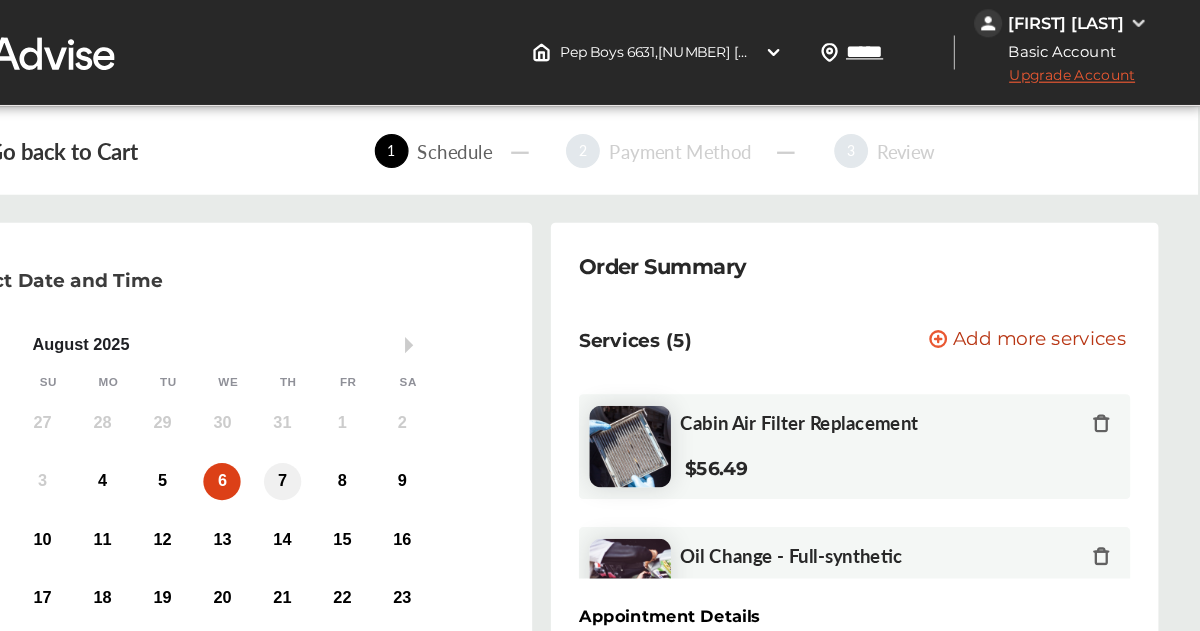 click on "7" at bounding box center (413, 413) 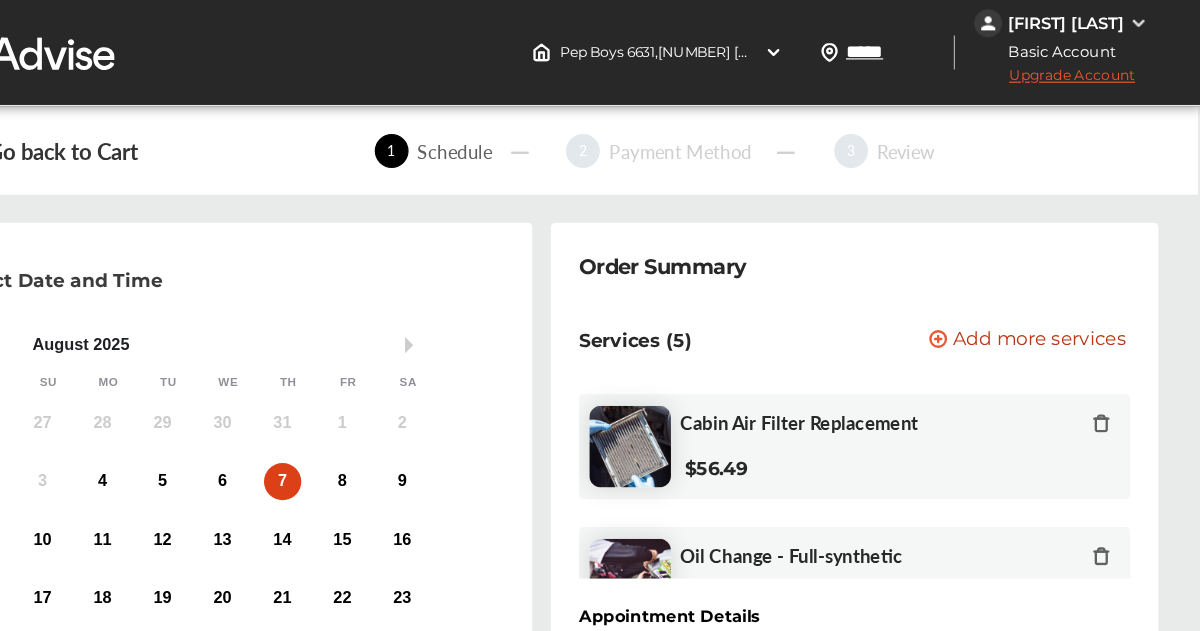 click on "3 4 5 6 7 8 9" at bounding box center [361, 413] 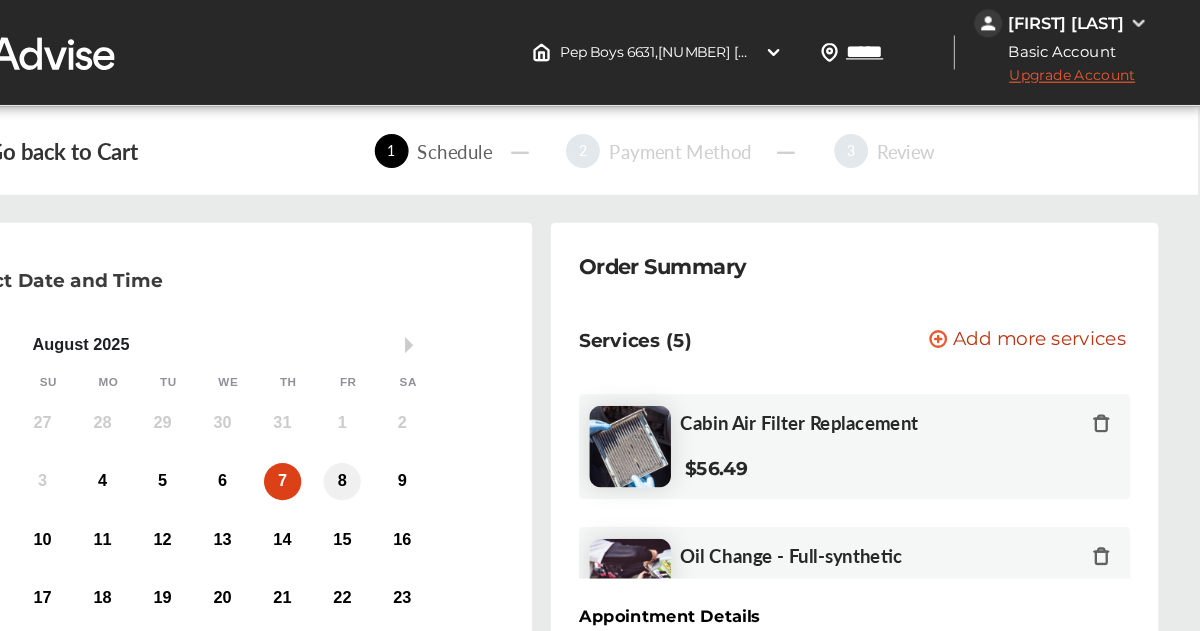 click on "8" at bounding box center [464, 413] 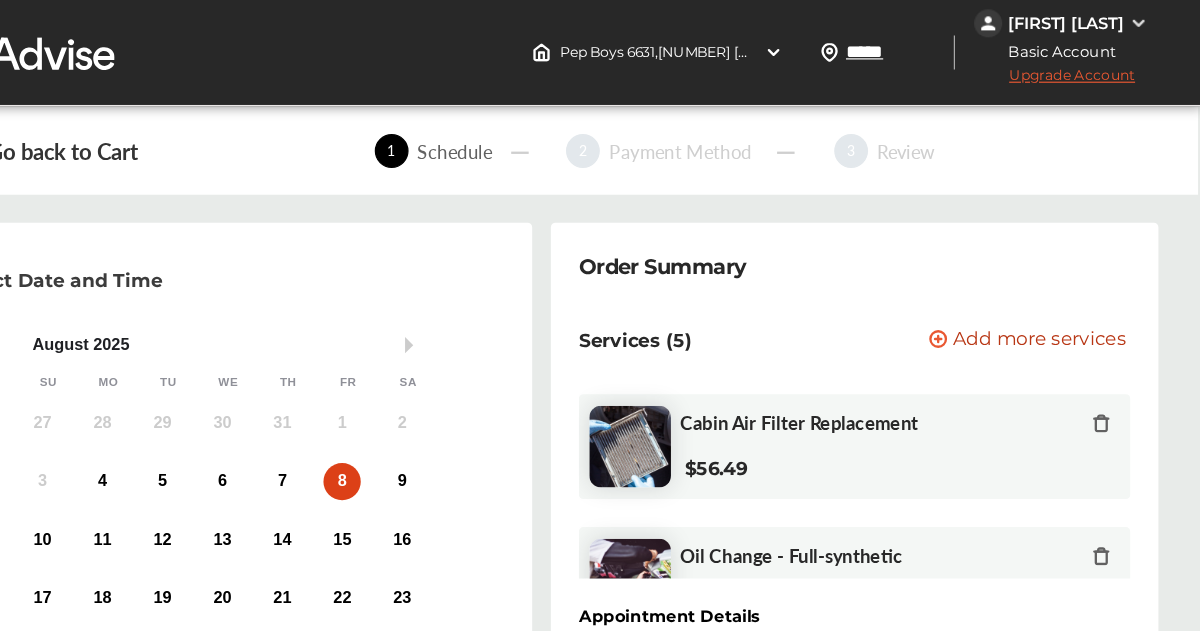 click on "Walk In" at bounding box center (175, 714) 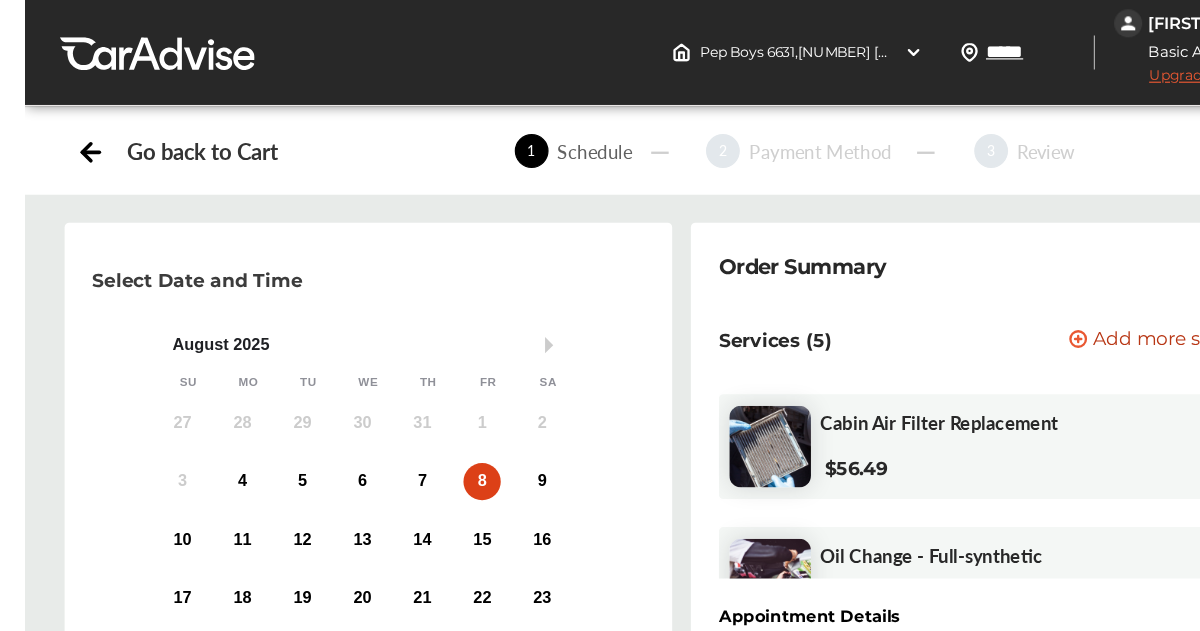 click on "Walk In" at bounding box center (175, 714) 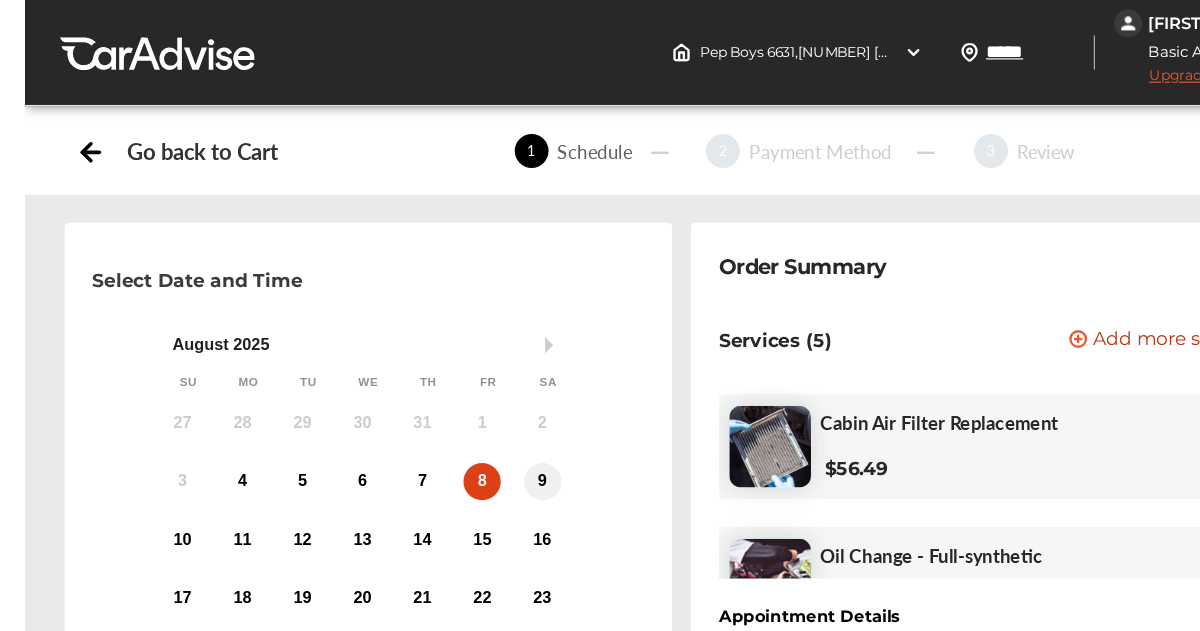 click on "9" at bounding box center [516, 413] 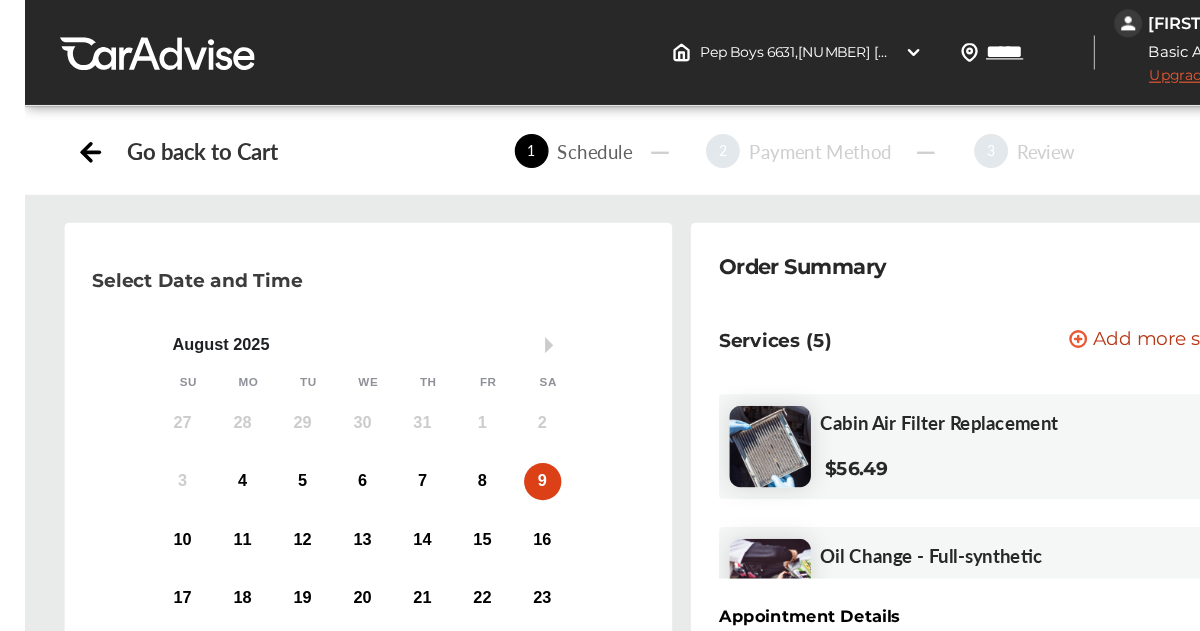click on "Walk In" at bounding box center (175, 714) 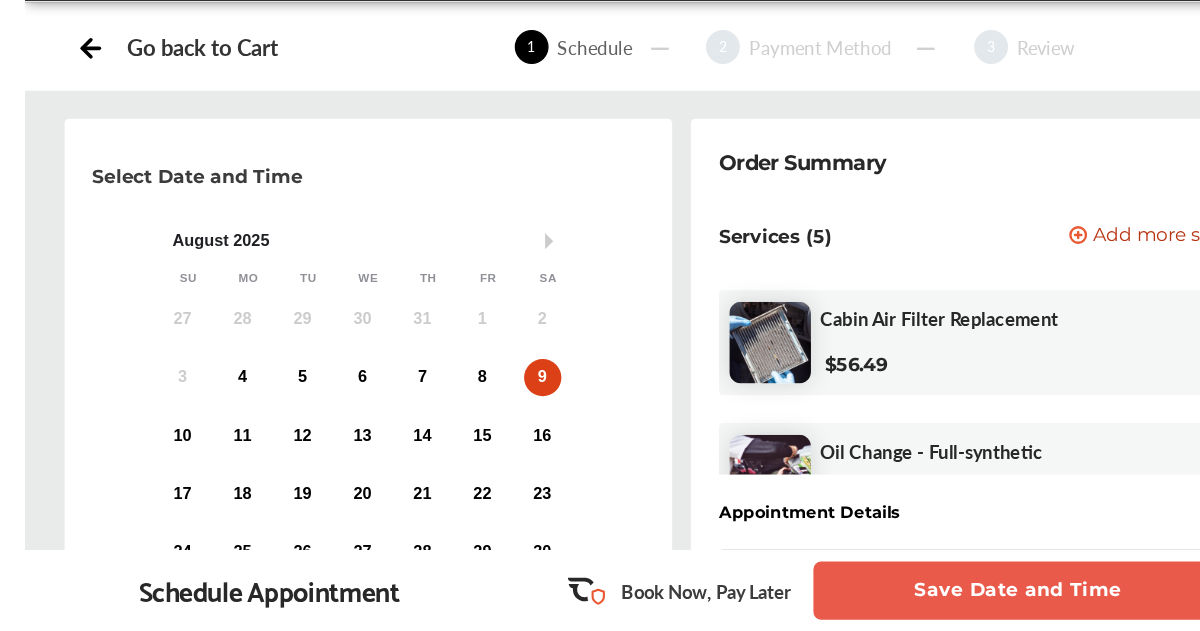 scroll, scrollTop: 839, scrollLeft: 0, axis: vertical 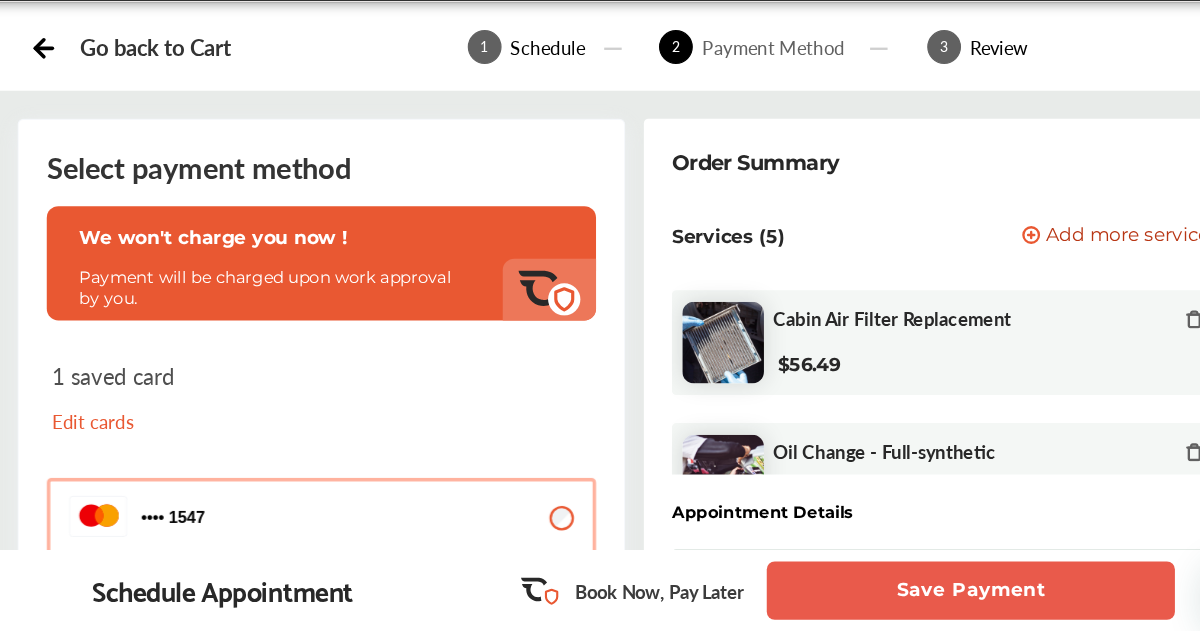 click on "Monthly payments Starting at $160/mo for up to 4 months" at bounding box center (366, 732) 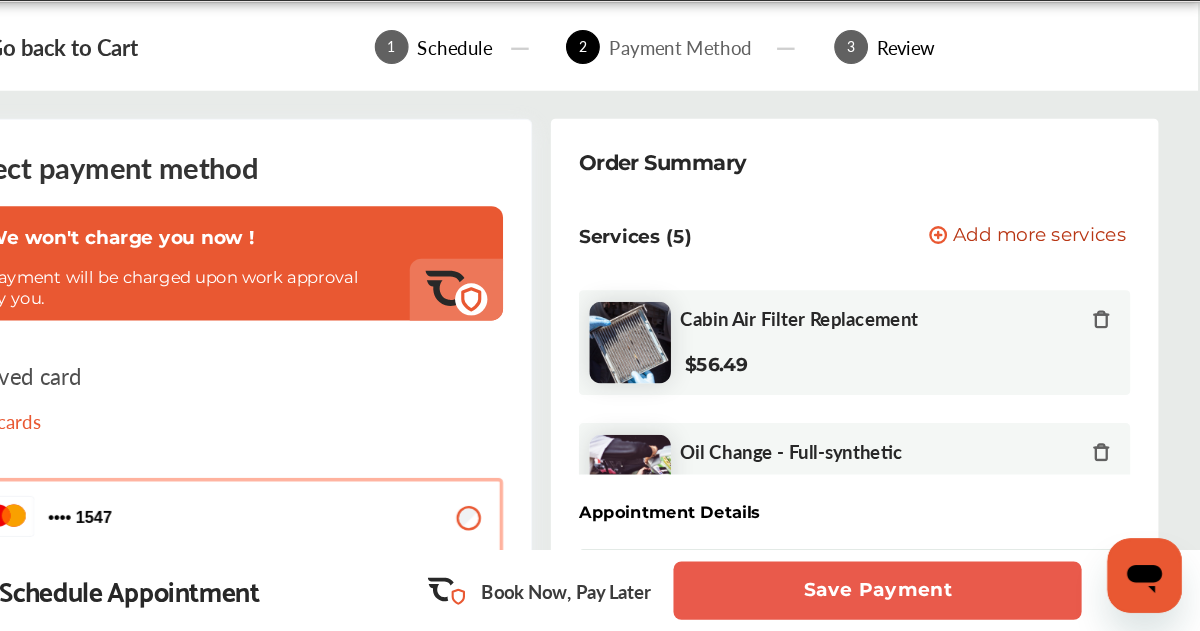 scroll, scrollTop: 400, scrollLeft: 0, axis: vertical 